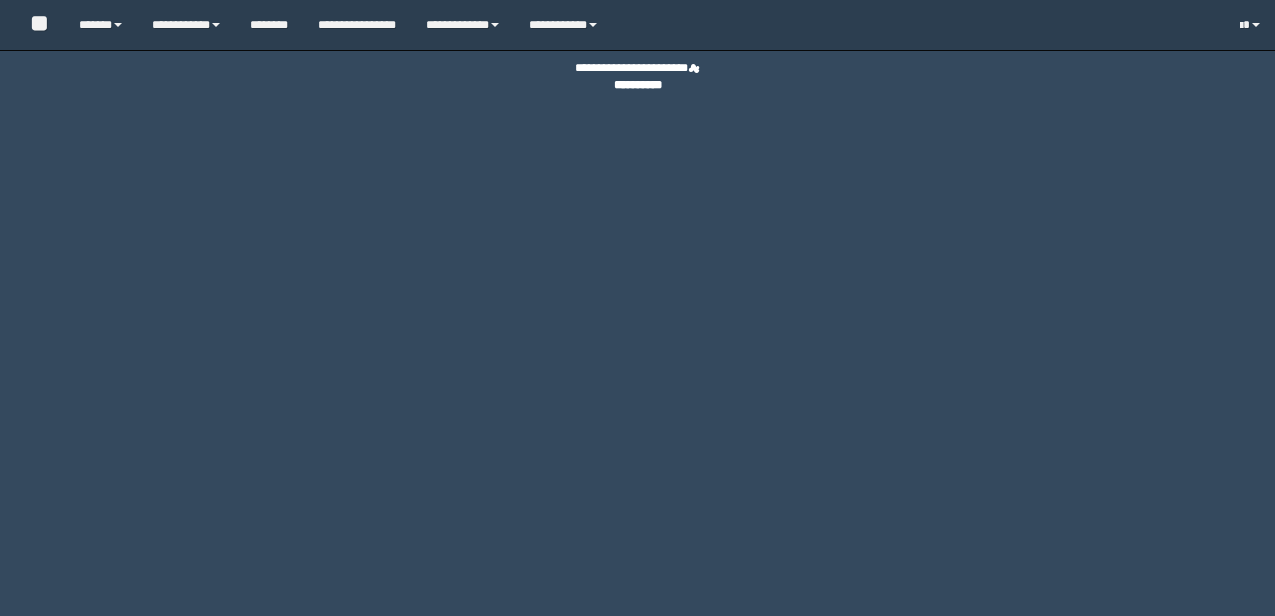 scroll, scrollTop: 0, scrollLeft: 0, axis: both 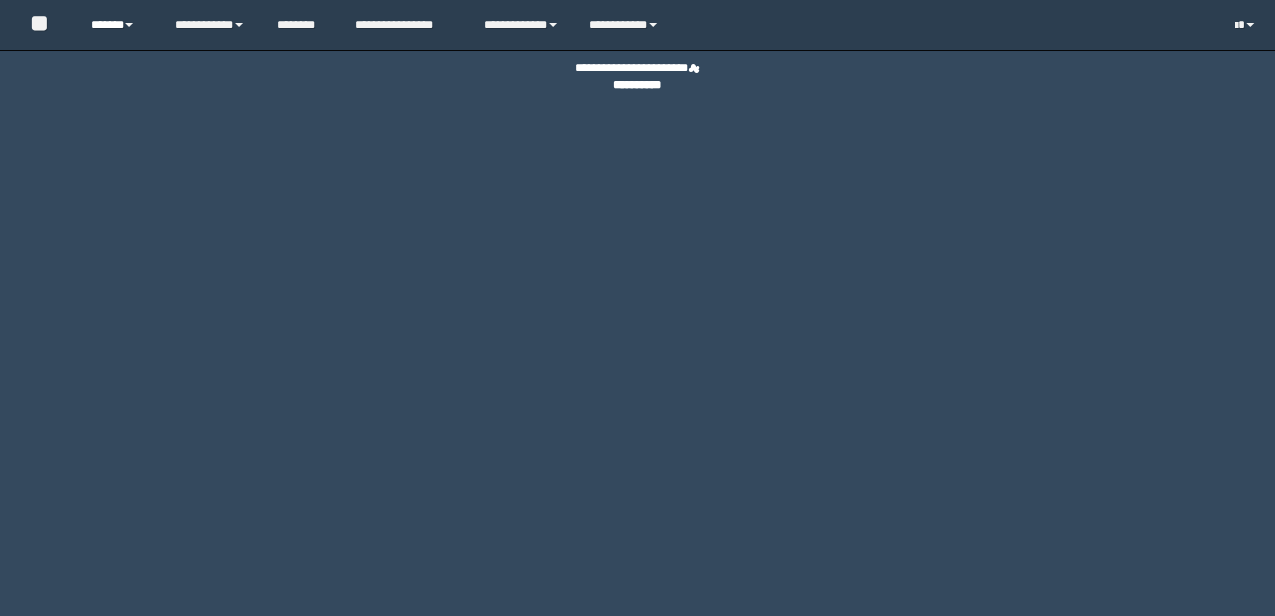 click on "******" at bounding box center [117, 25] 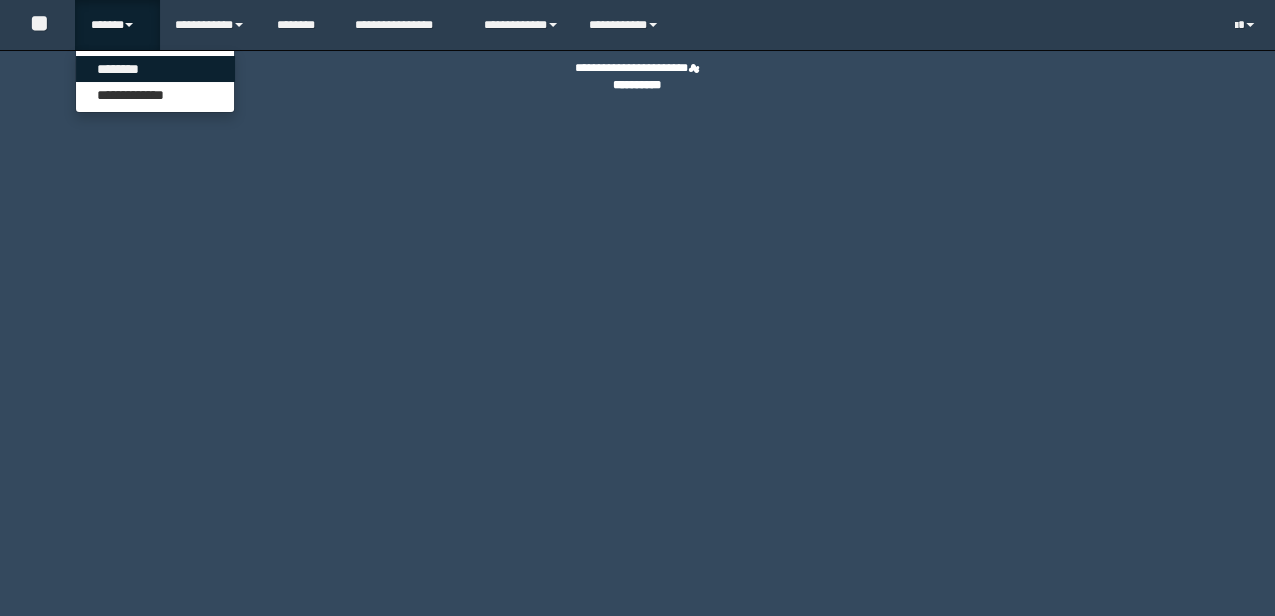 scroll, scrollTop: 0, scrollLeft: 0, axis: both 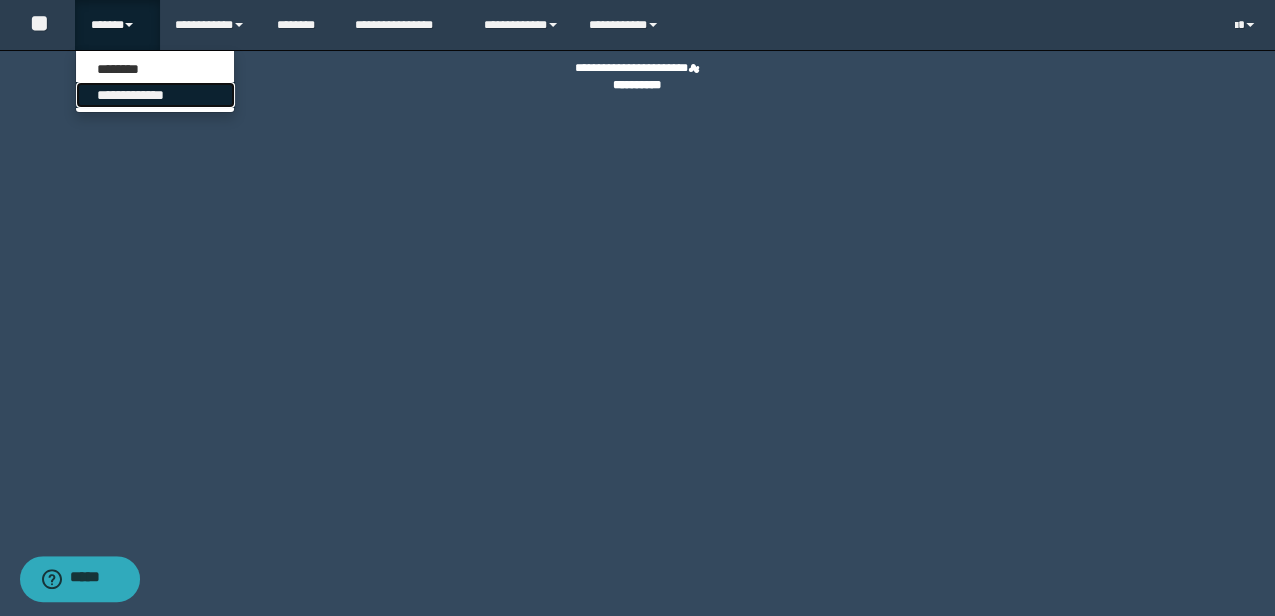 click on "**********" at bounding box center (155, 95) 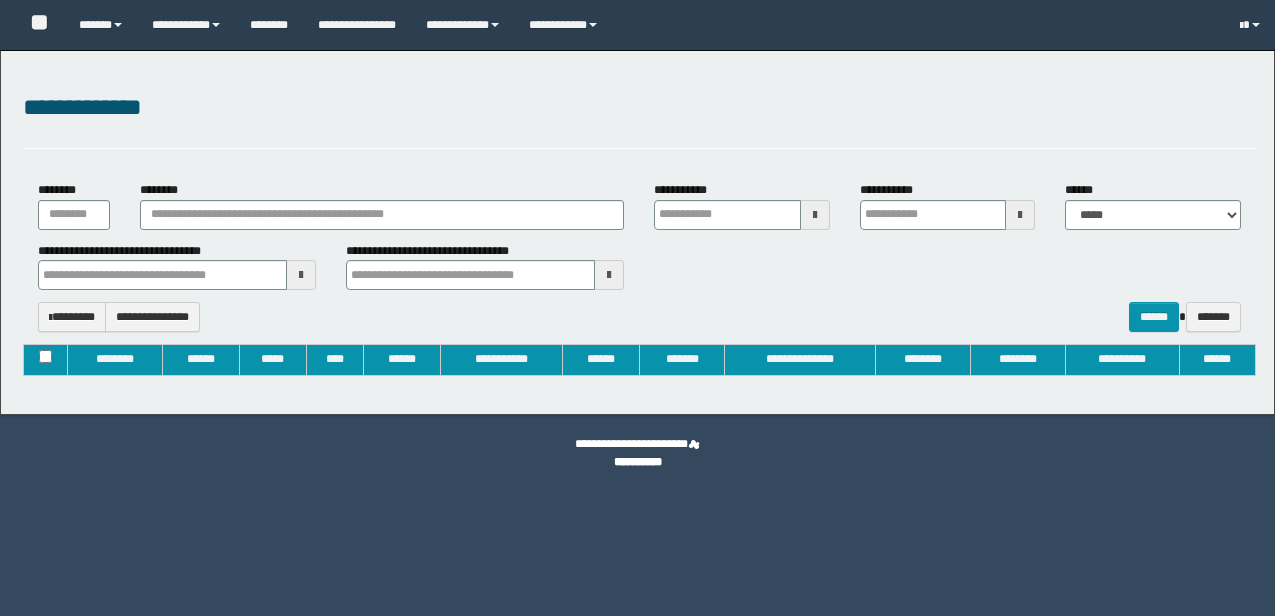 type on "**********" 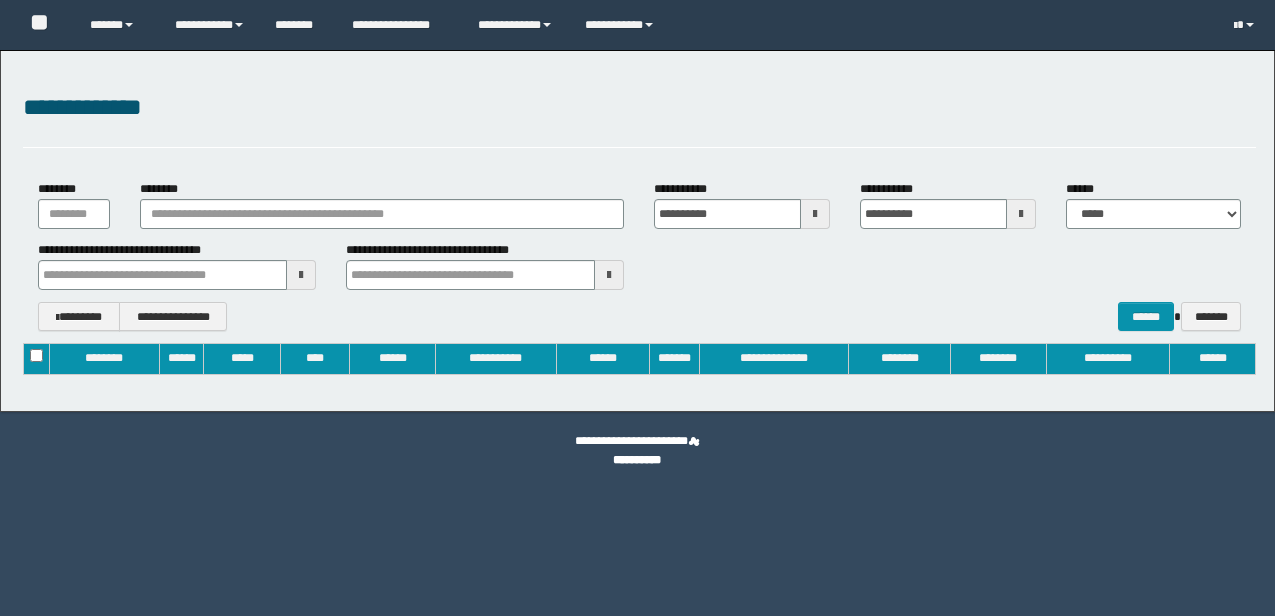 scroll, scrollTop: 0, scrollLeft: 0, axis: both 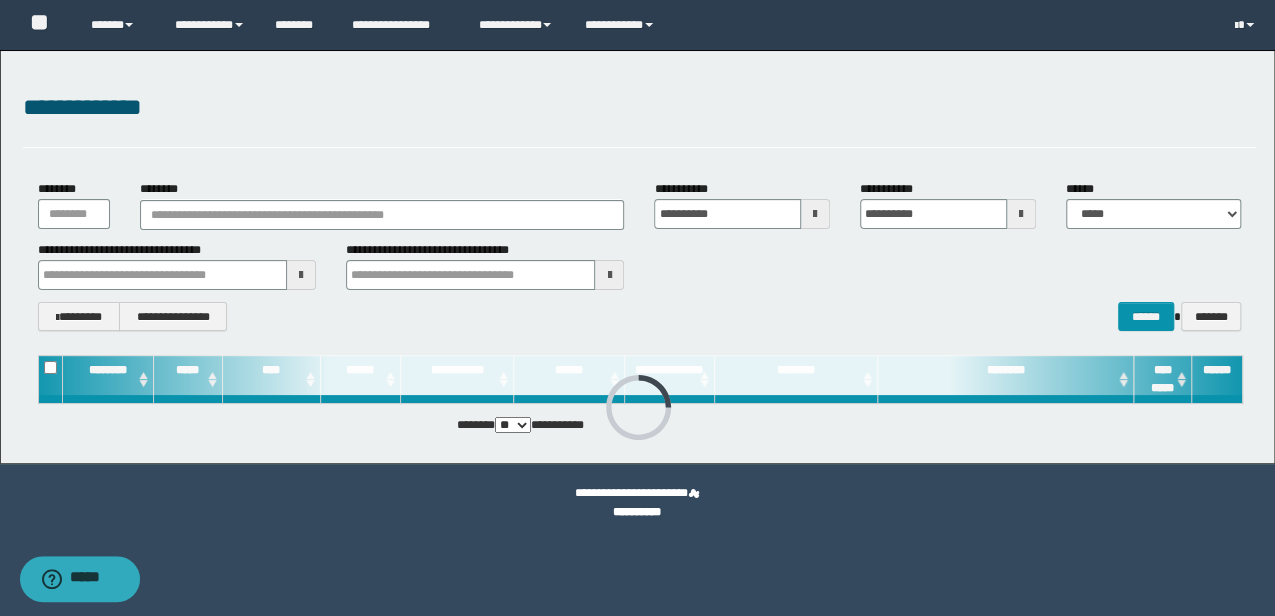 click on "********" at bounding box center (382, 204) 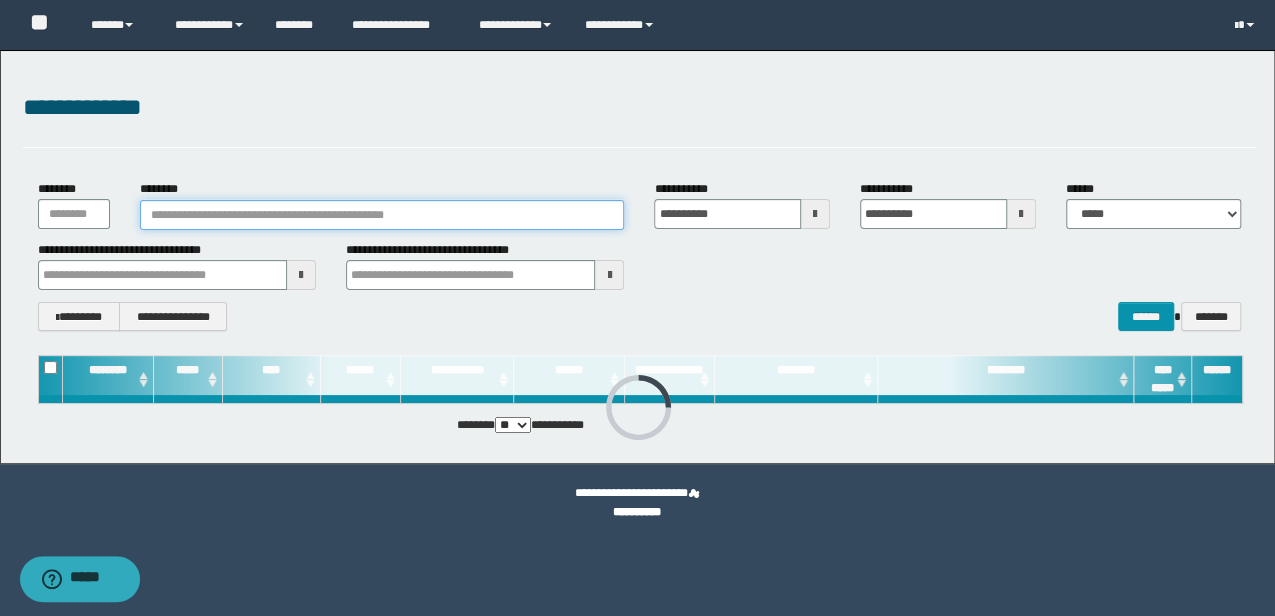 click on "********" at bounding box center [382, 215] 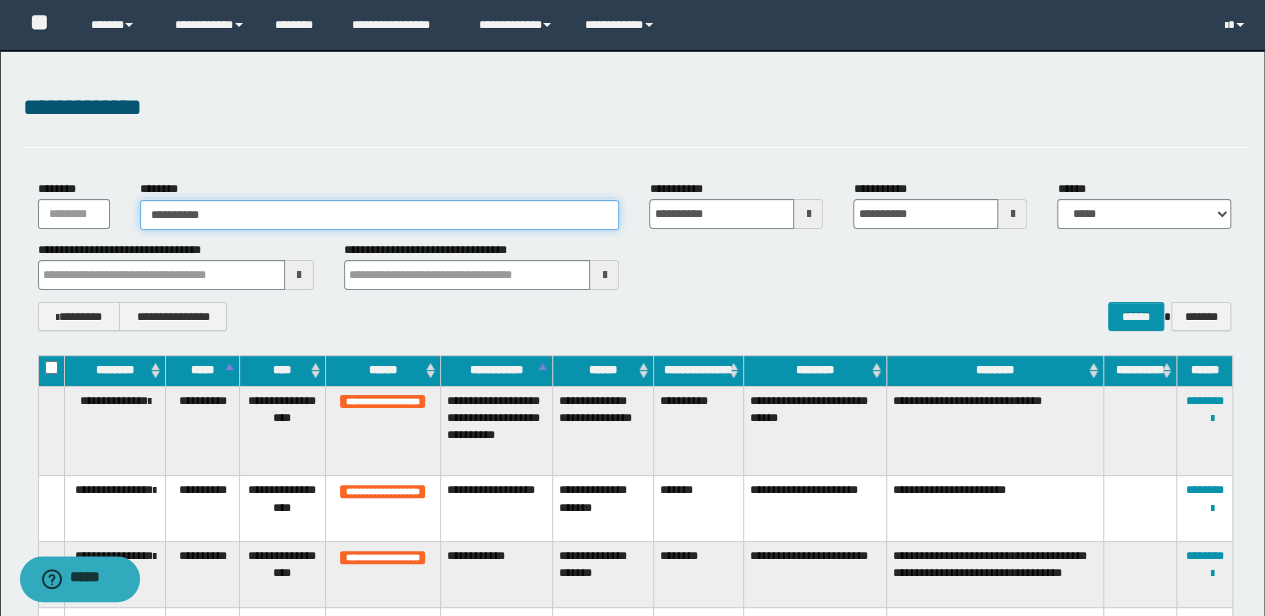 type on "**********" 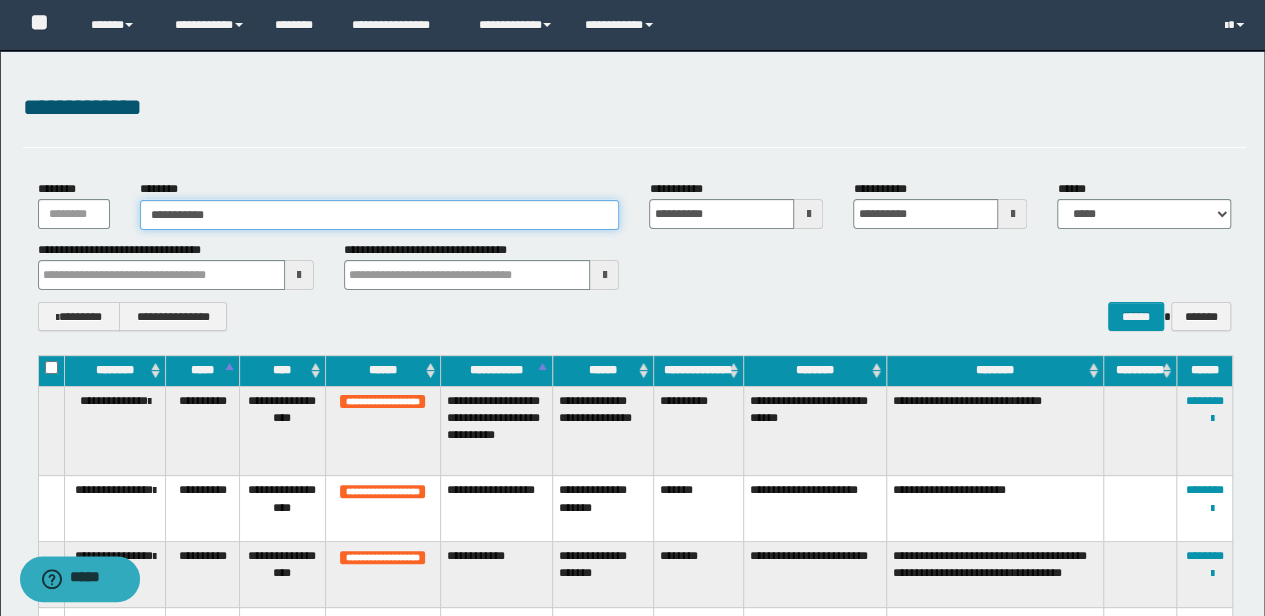 type on "**********" 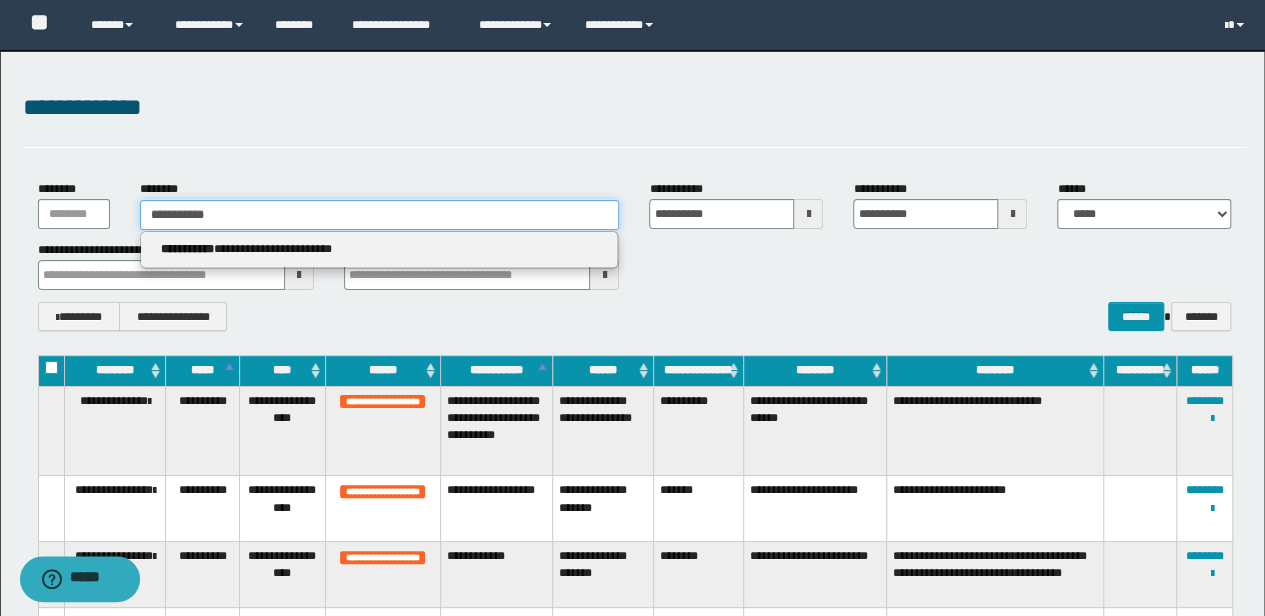 type 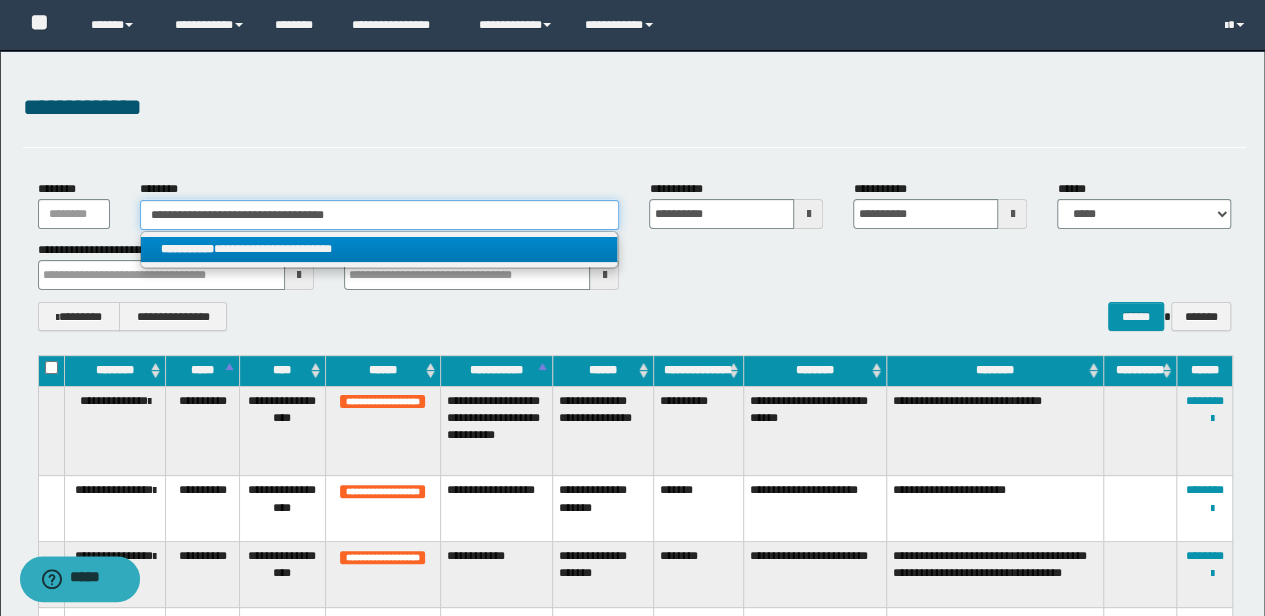 type 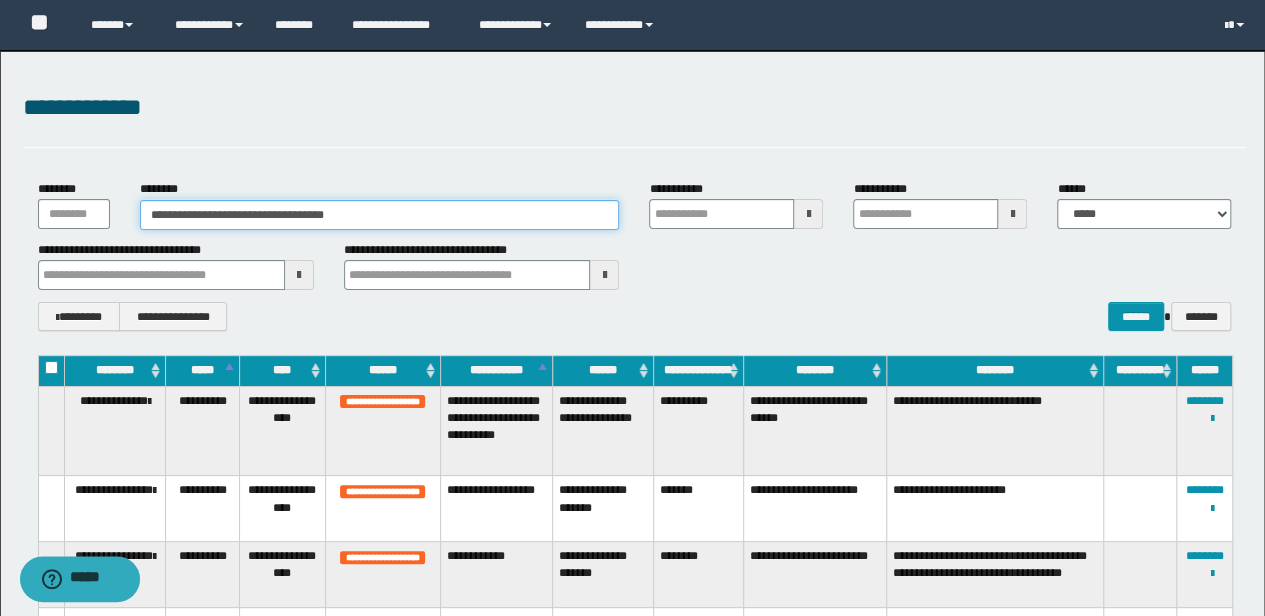 type on "**********" 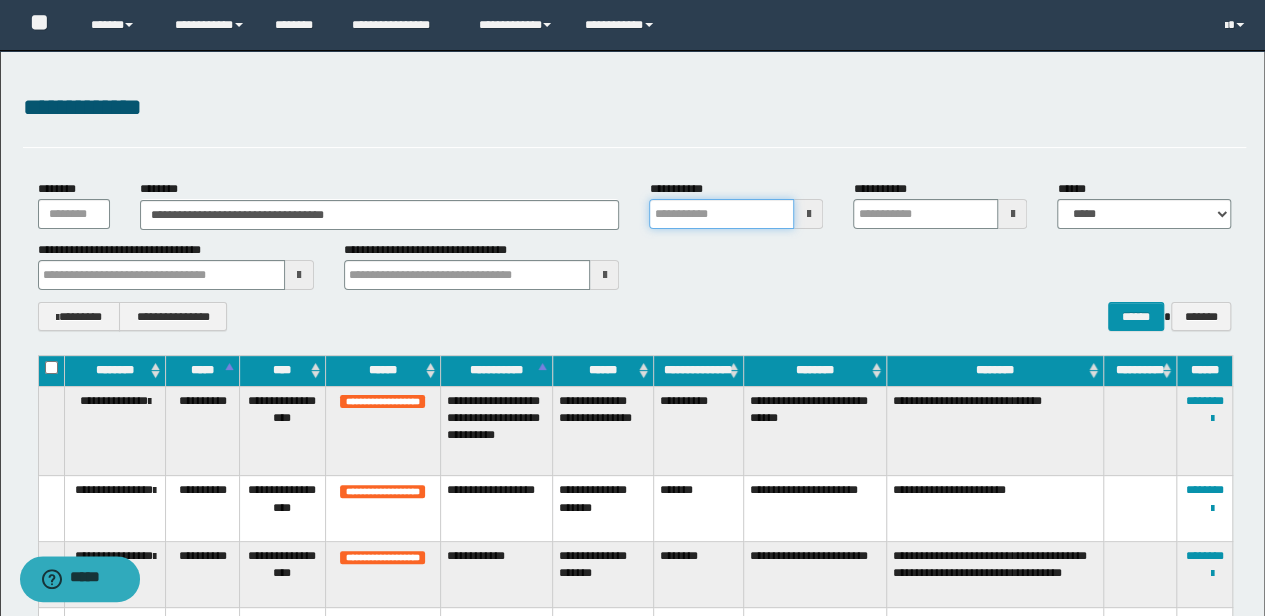 type 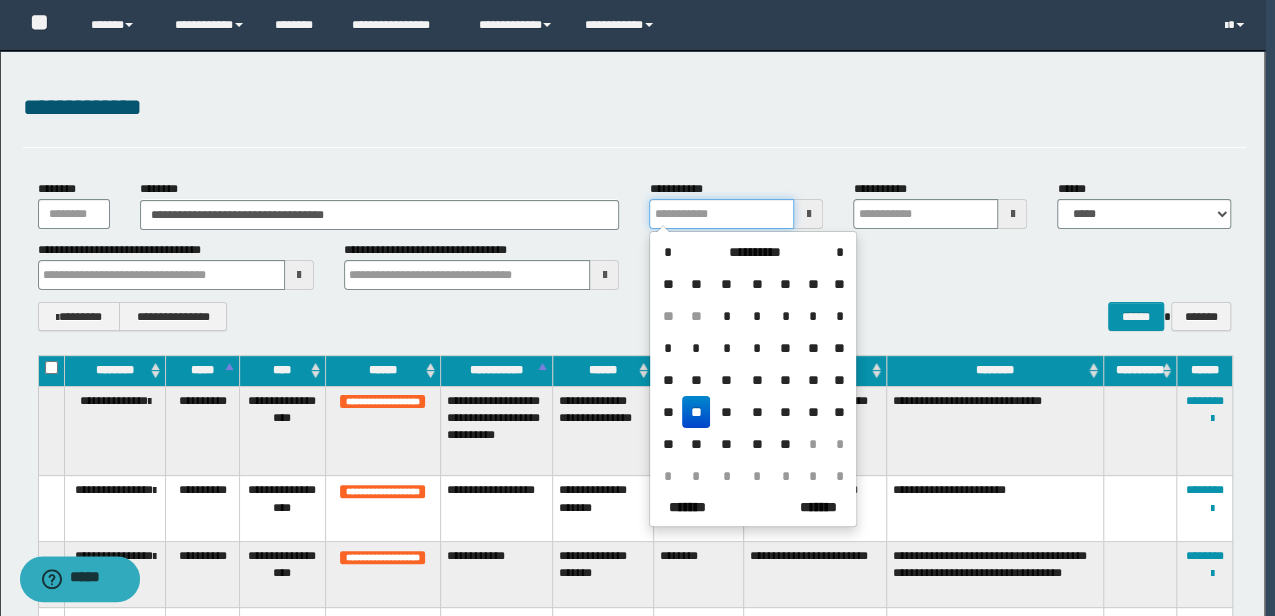 type 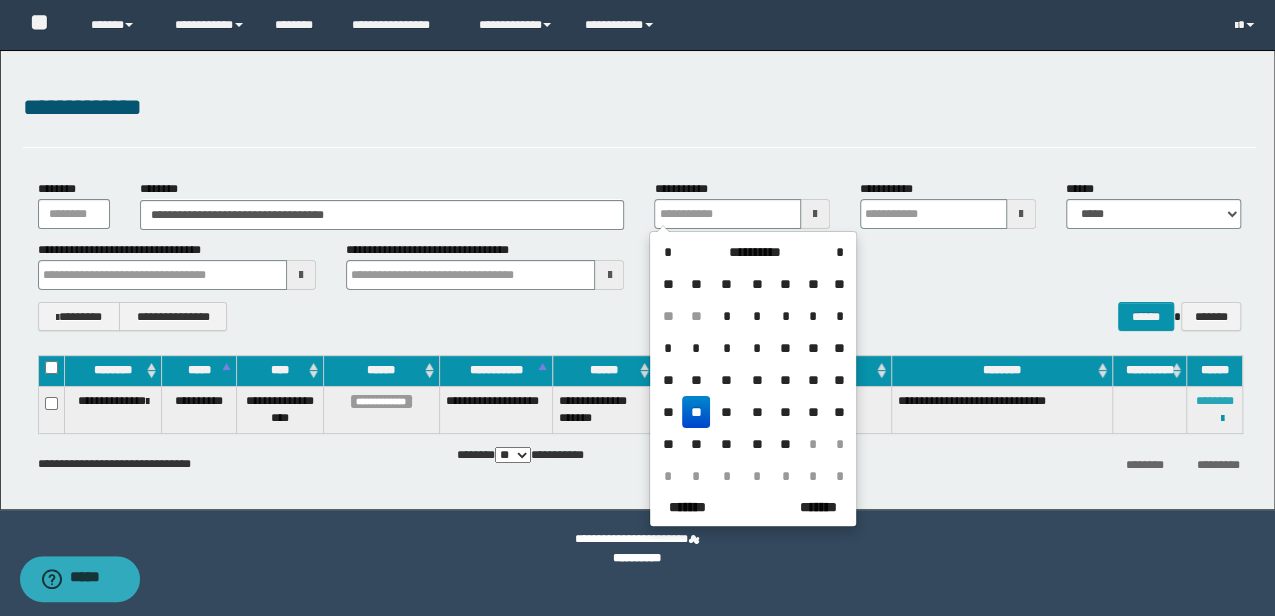 click on "********" at bounding box center [1214, 401] 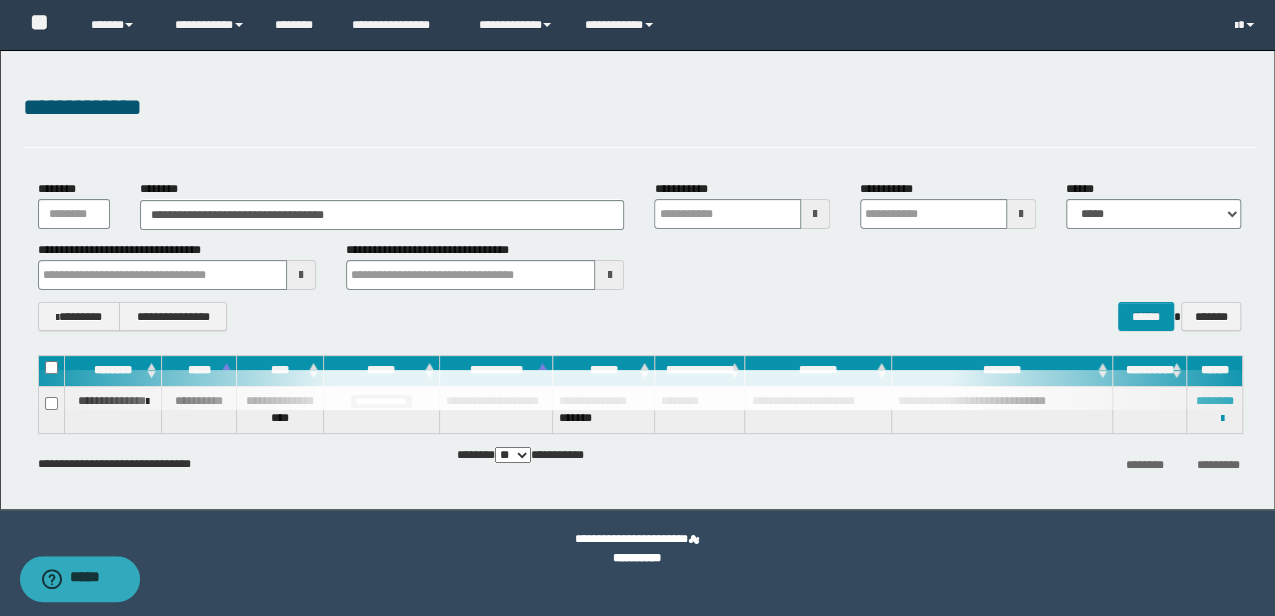type 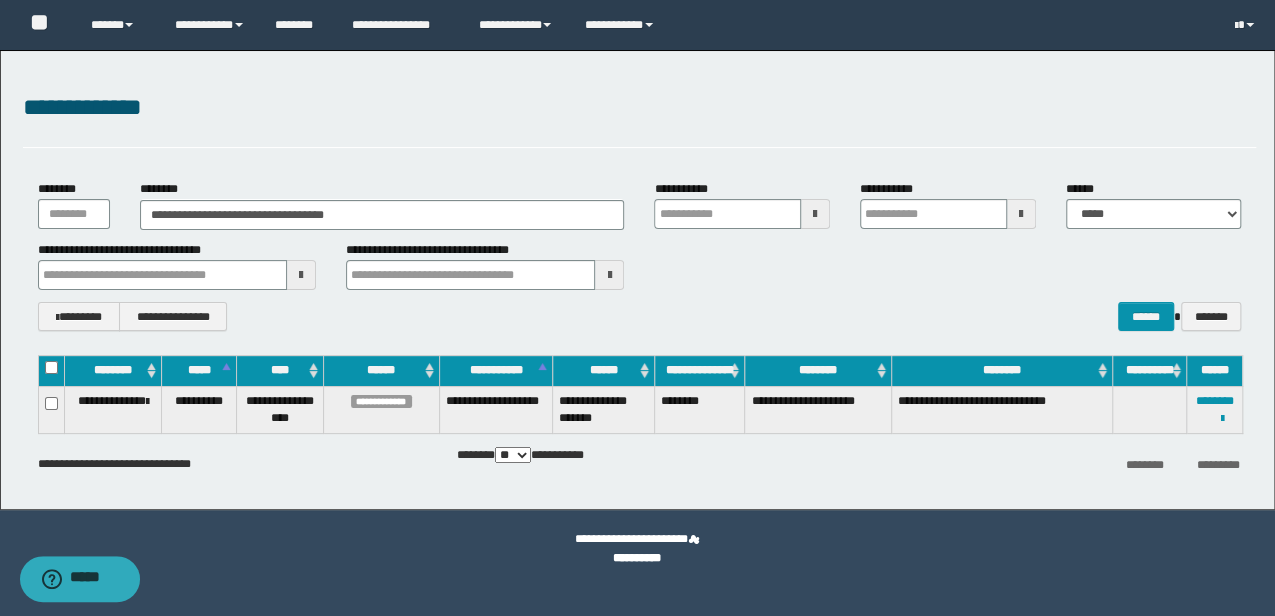 type 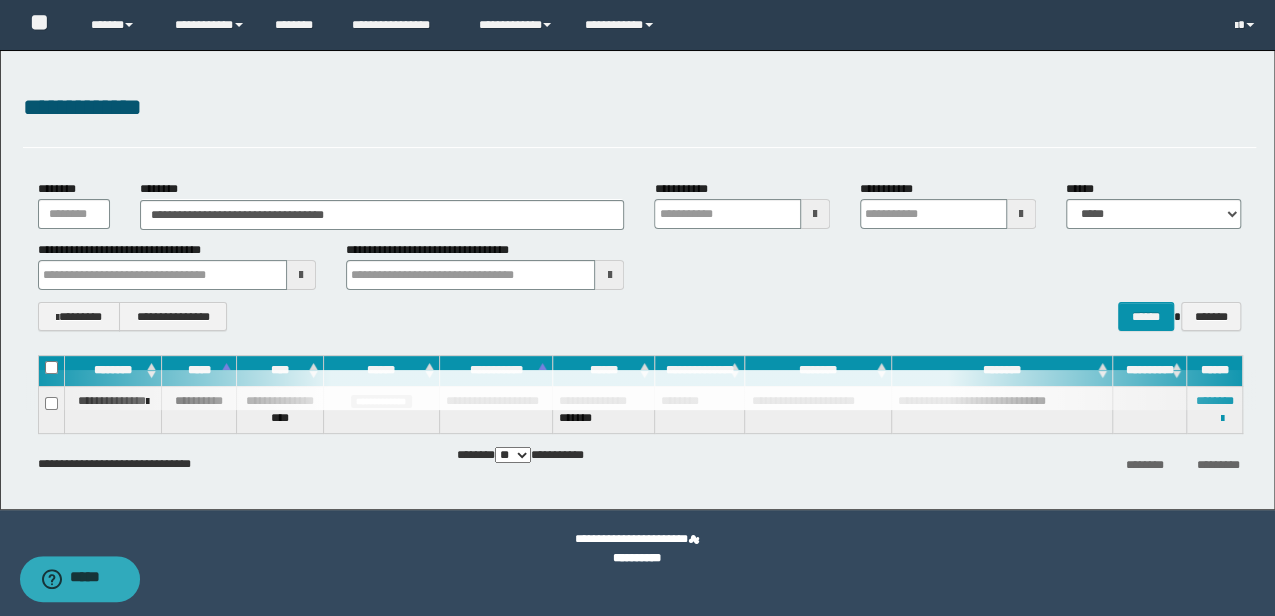 type 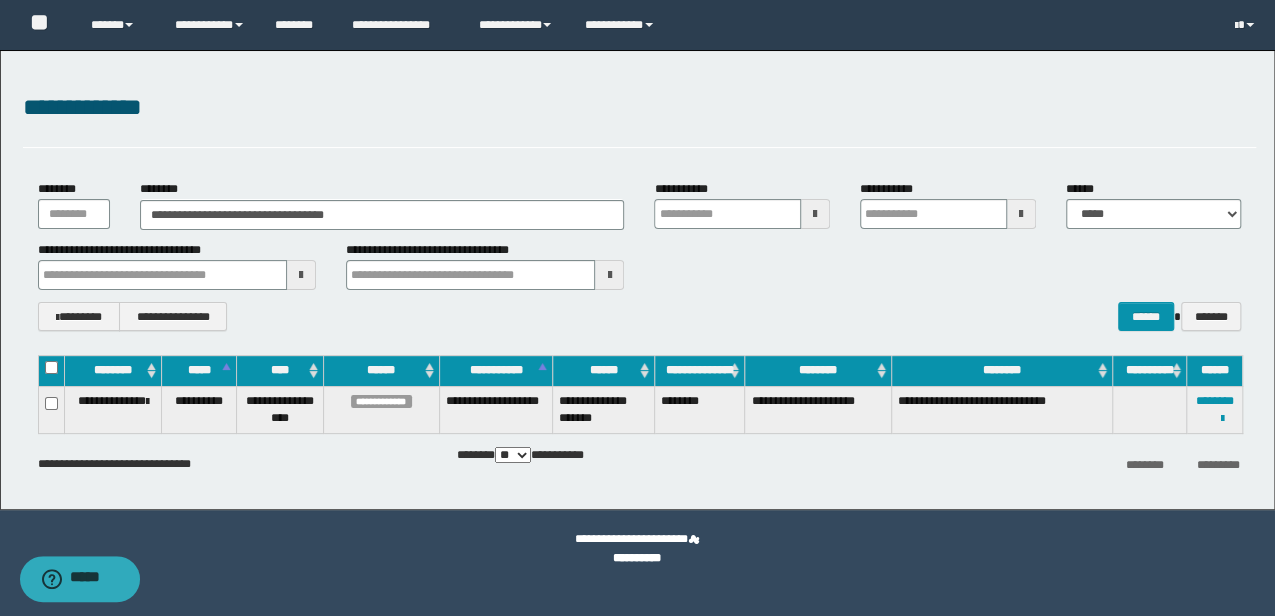 type 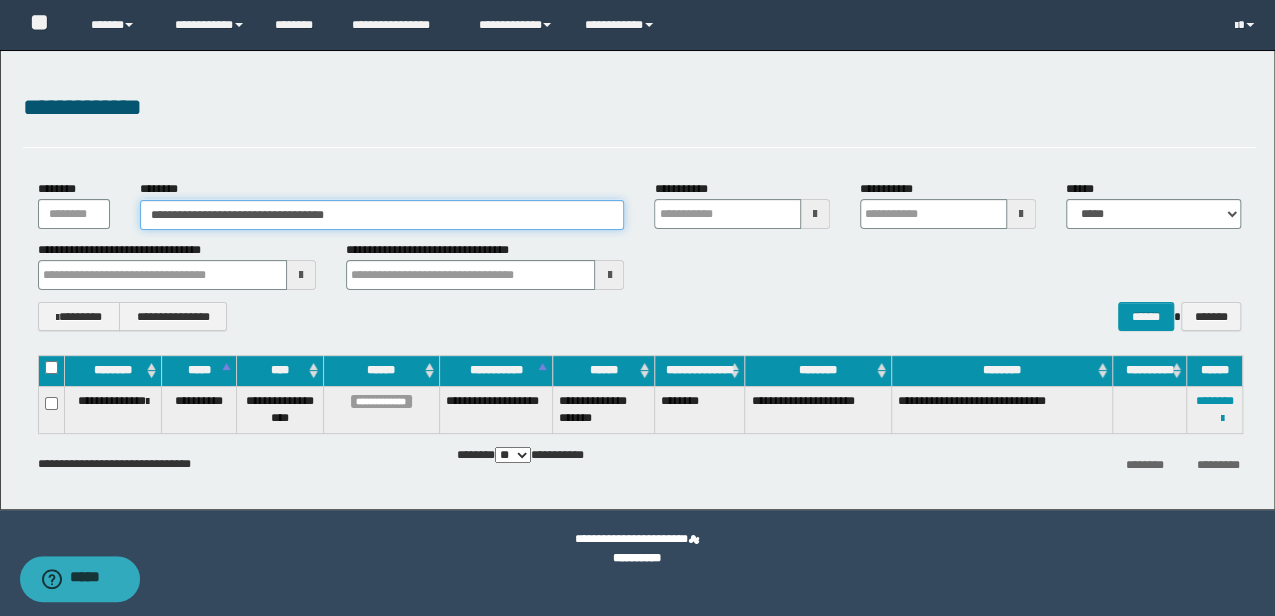 drag, startPoint x: 427, startPoint y: 214, endPoint x: 0, endPoint y: 249, distance: 428.43204 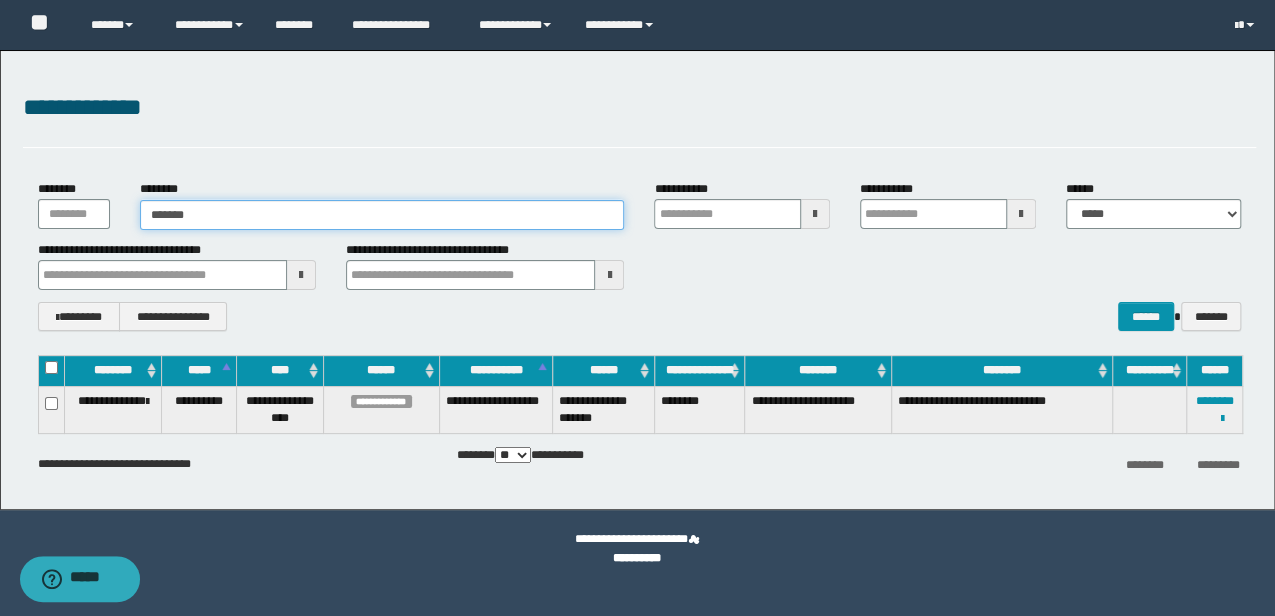 type on "********" 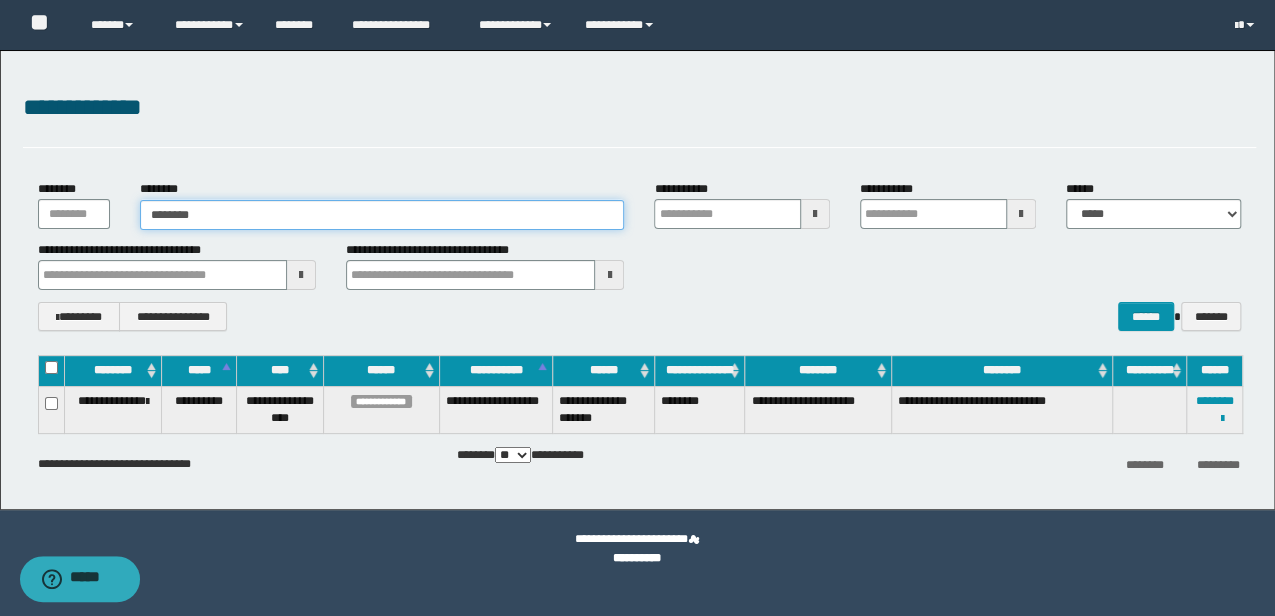 type 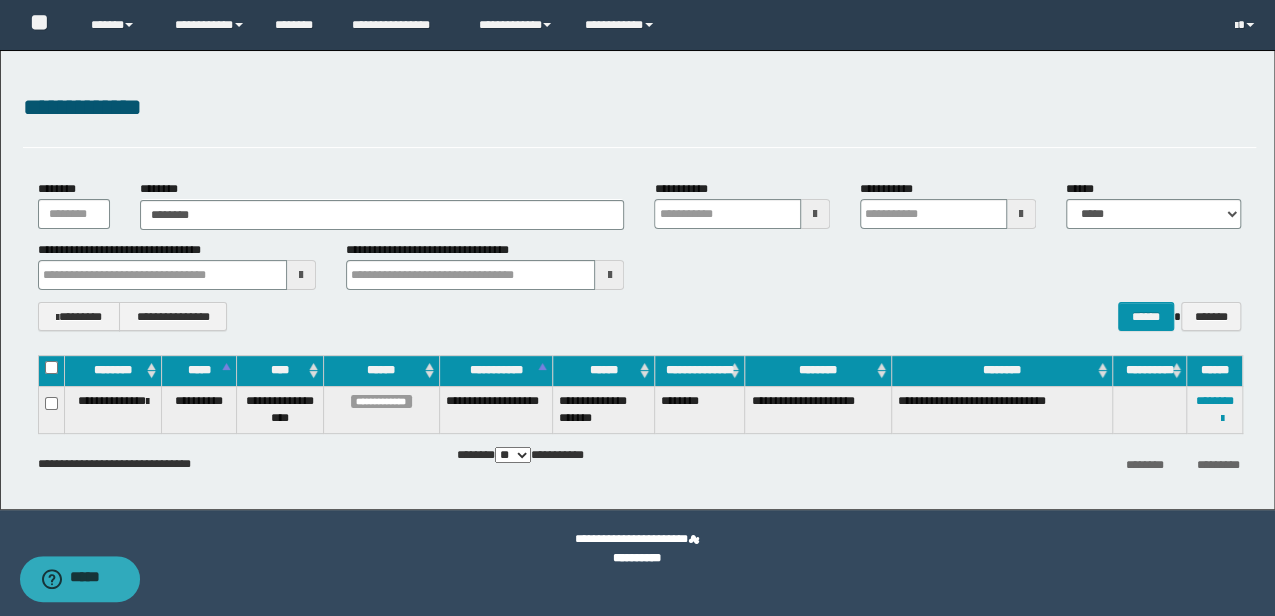 type 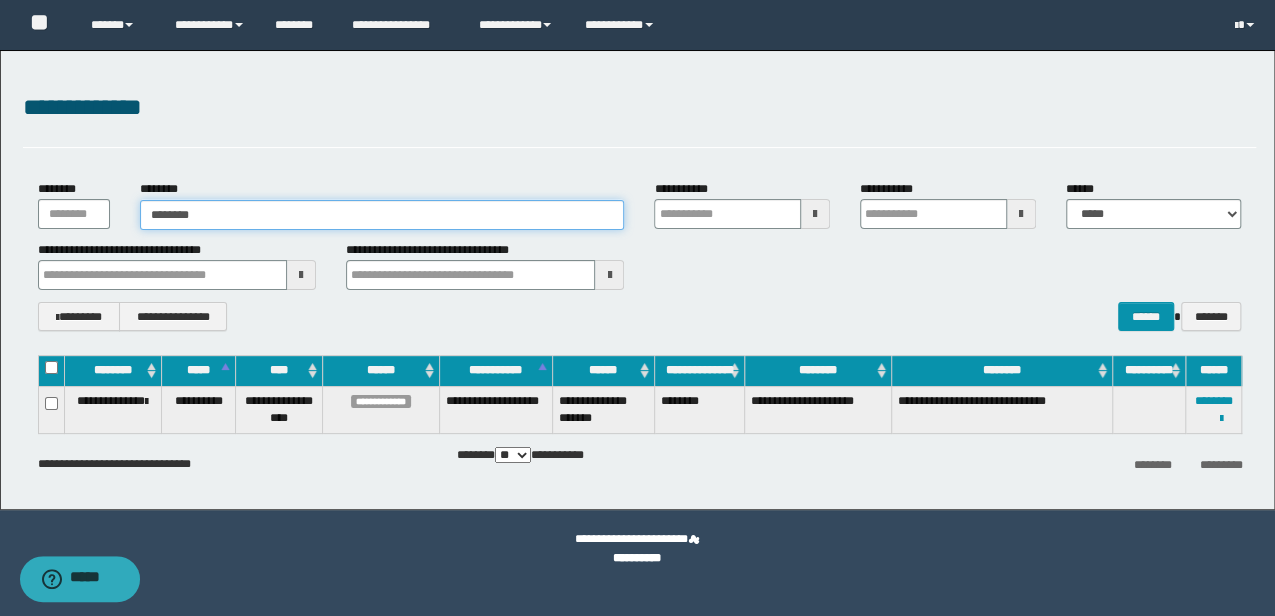 type 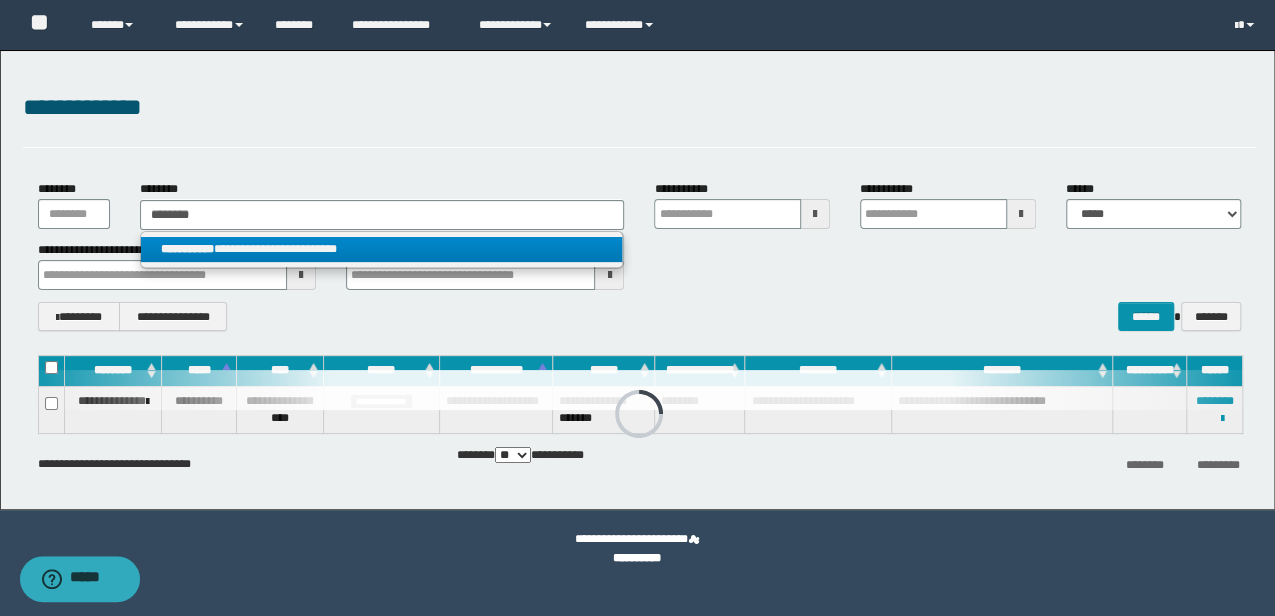 click on "**********" at bounding box center (381, 249) 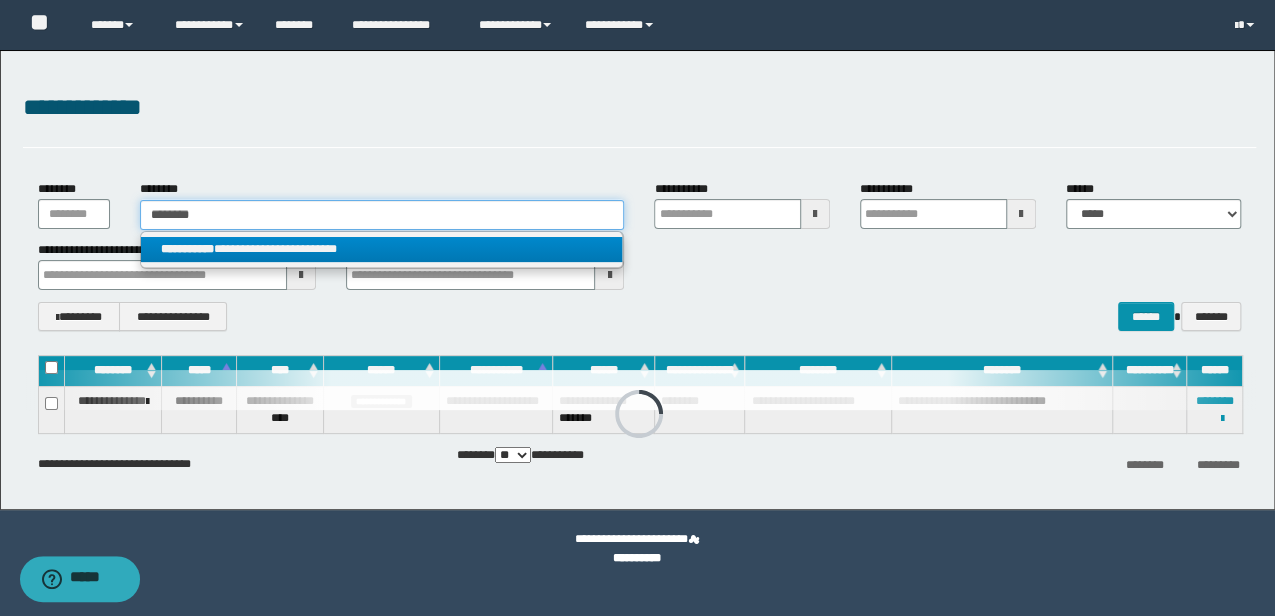 type 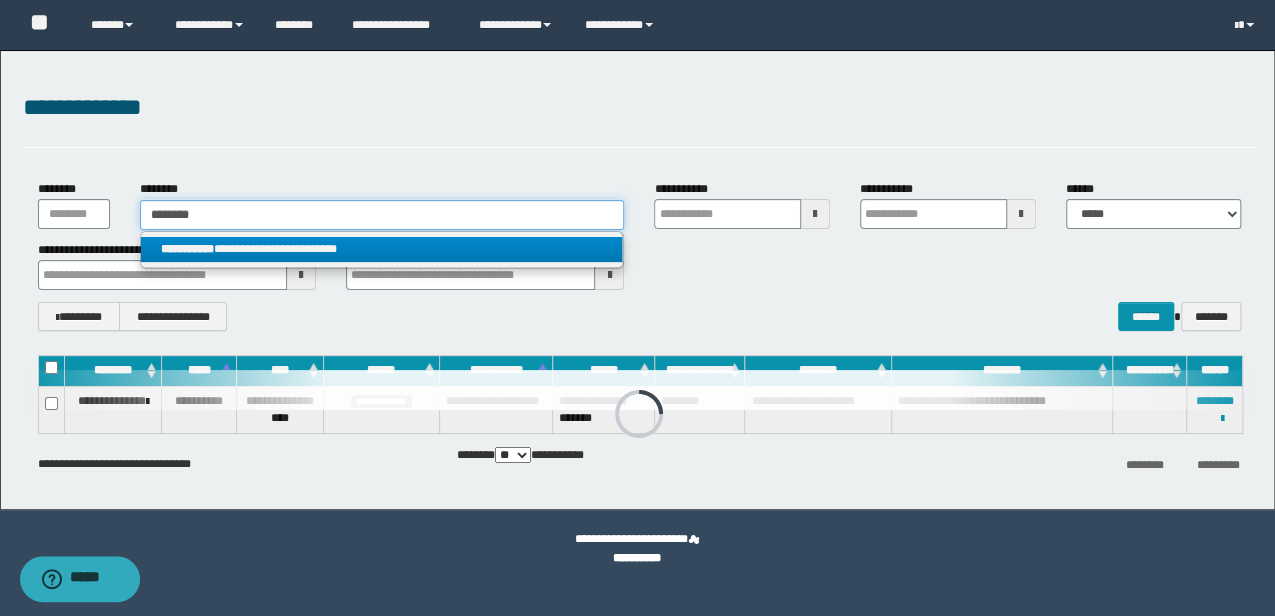 type 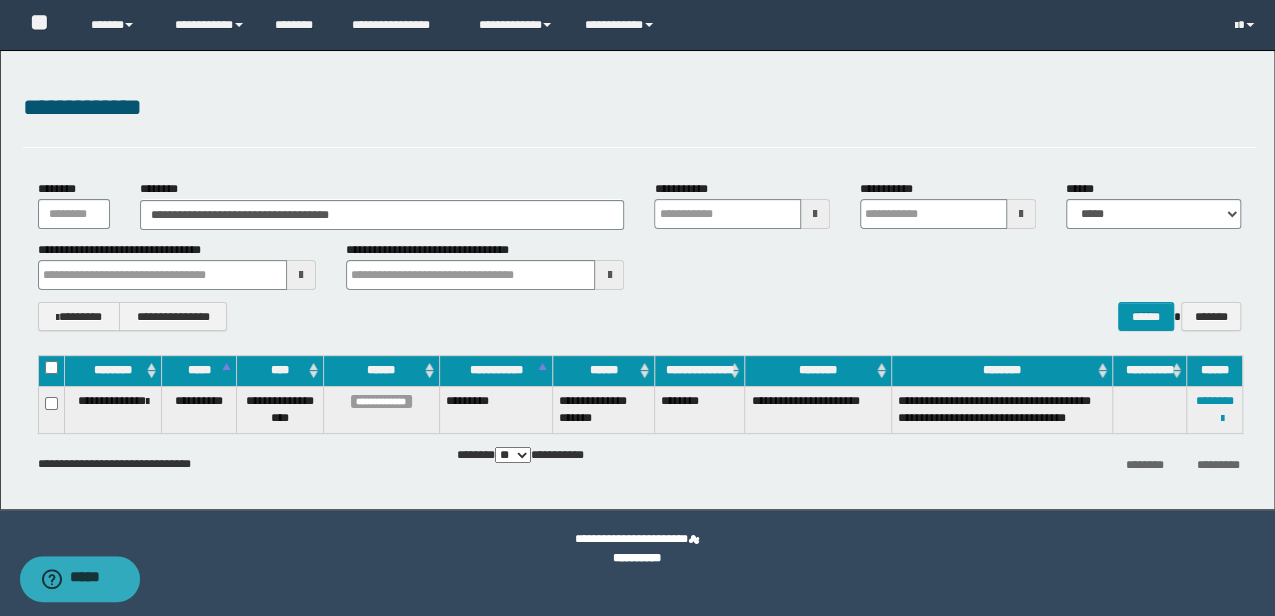 type 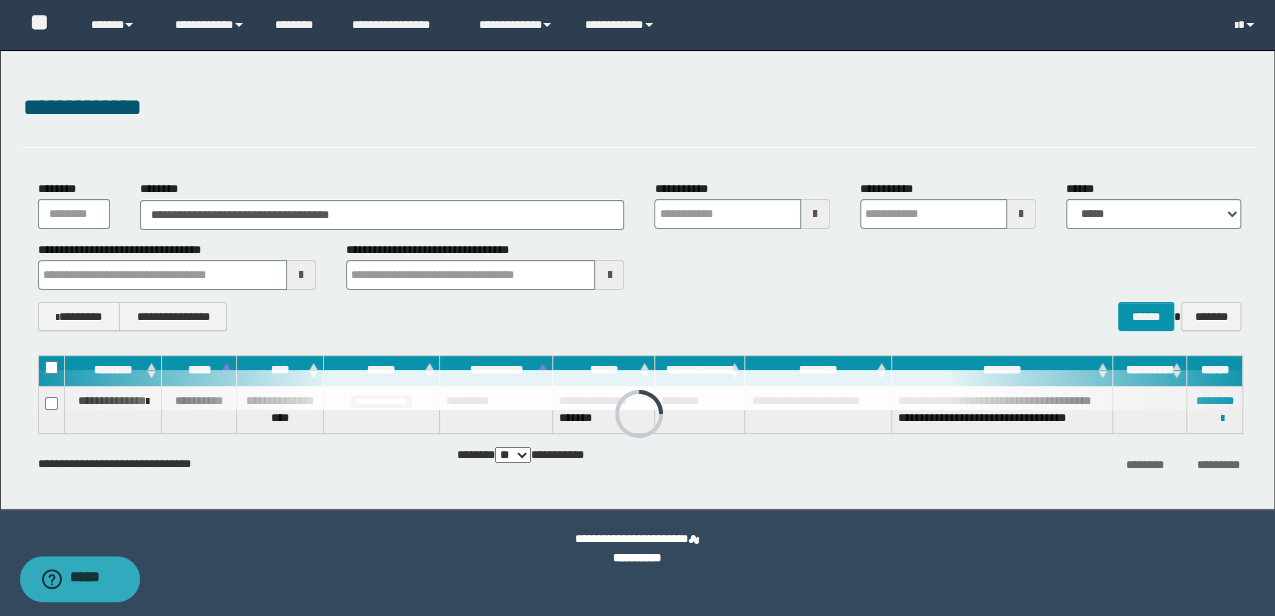 drag, startPoint x: 882, startPoint y: 399, endPoint x: 769, endPoint y: 412, distance: 113.74533 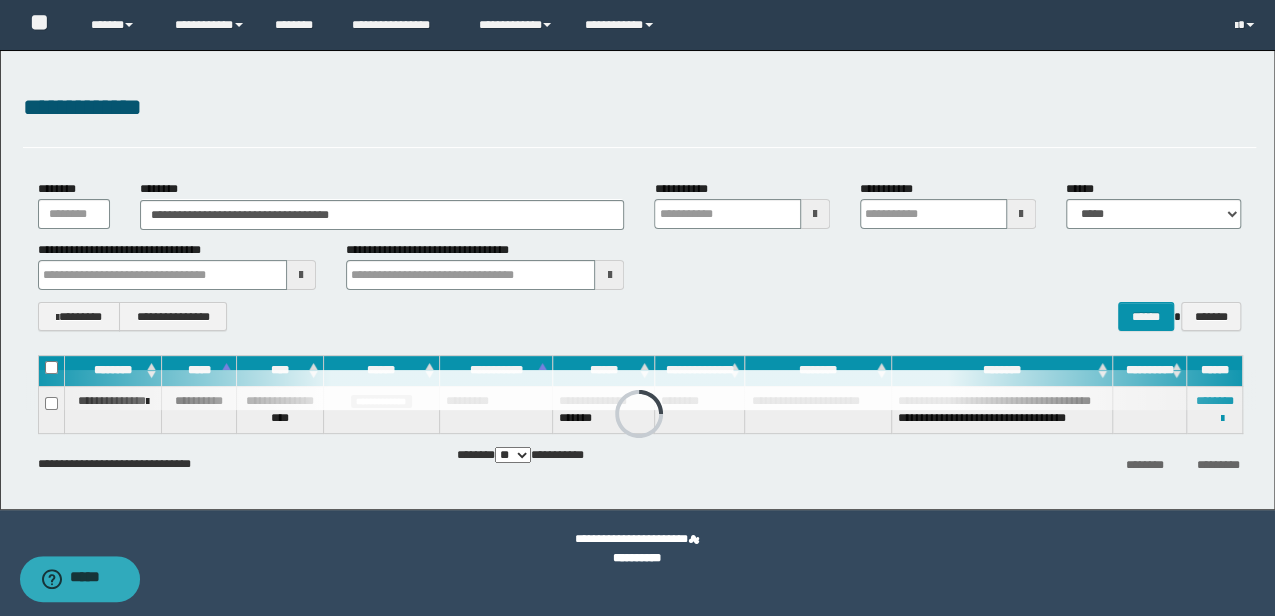 click at bounding box center (639, 390) 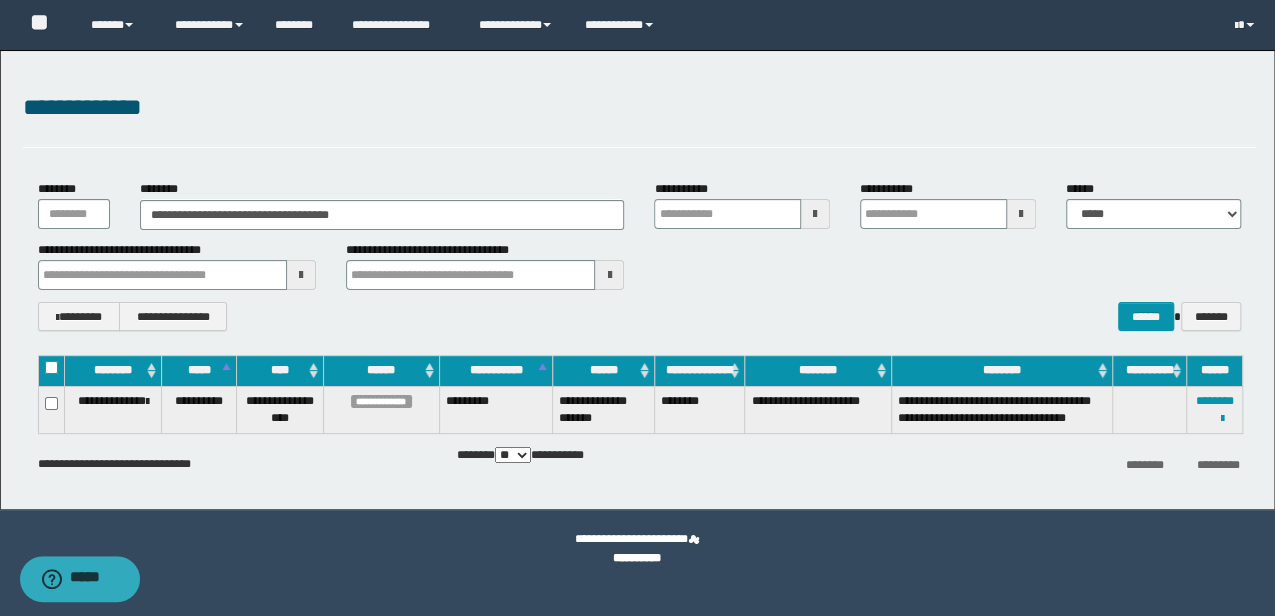 drag, startPoint x: 800, startPoint y: 415, endPoint x: 882, endPoint y: 408, distance: 82.29824 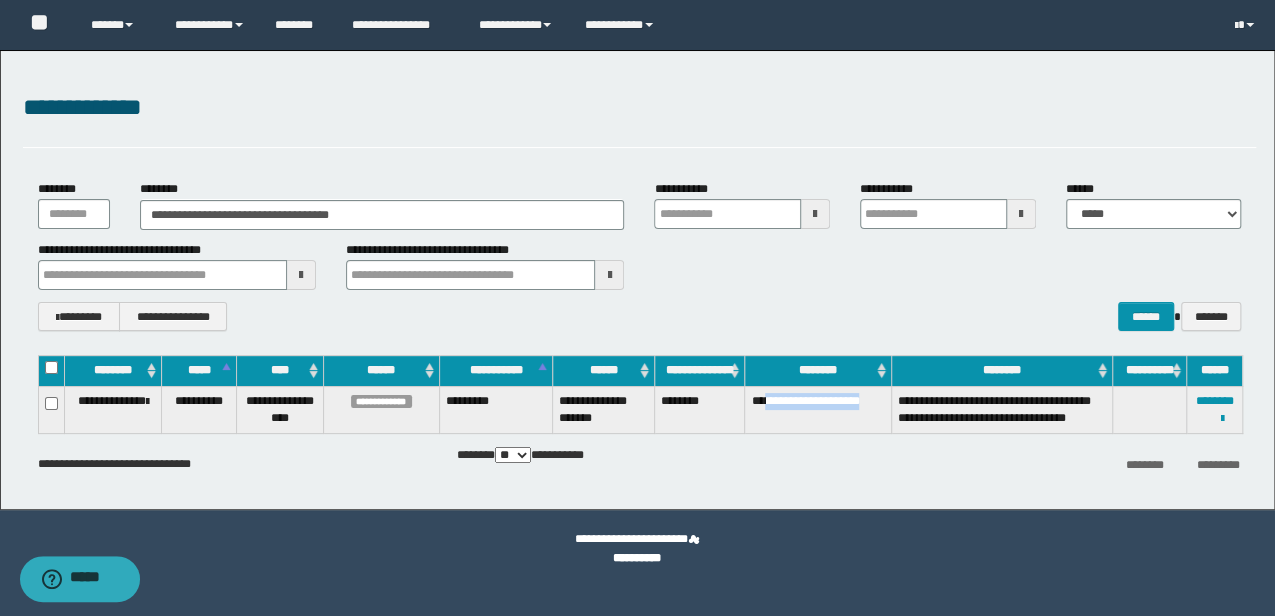 drag, startPoint x: 872, startPoint y: 404, endPoint x: 679, endPoint y: 405, distance: 193.0026 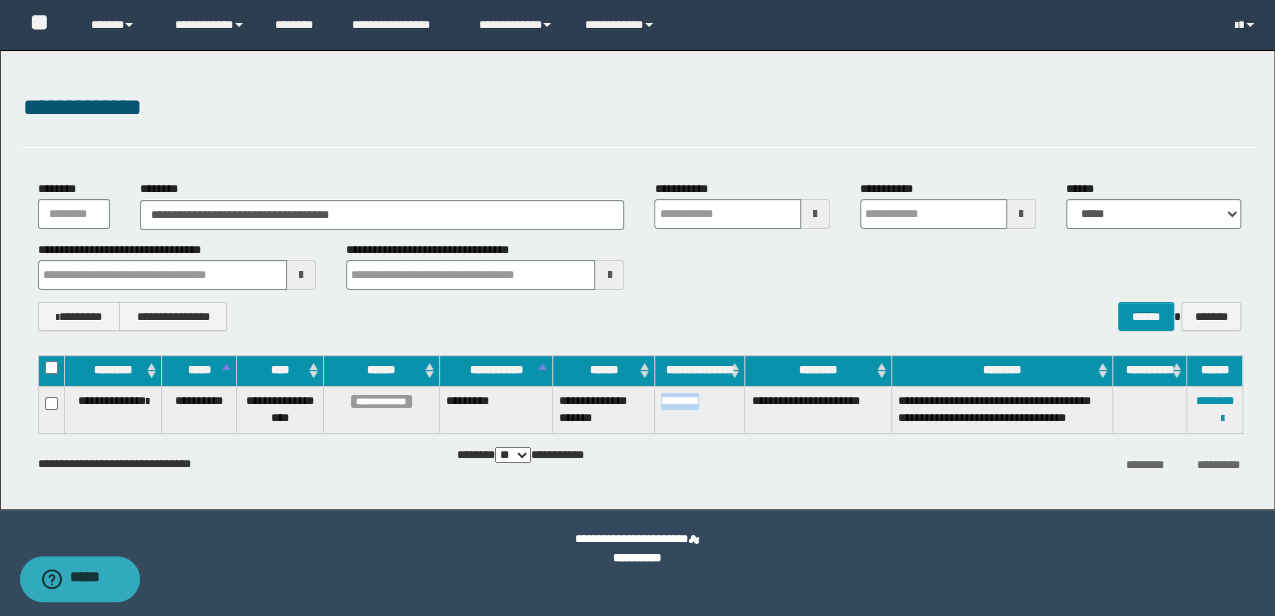 drag, startPoint x: 724, startPoint y: 400, endPoint x: 660, endPoint y: 403, distance: 64.070274 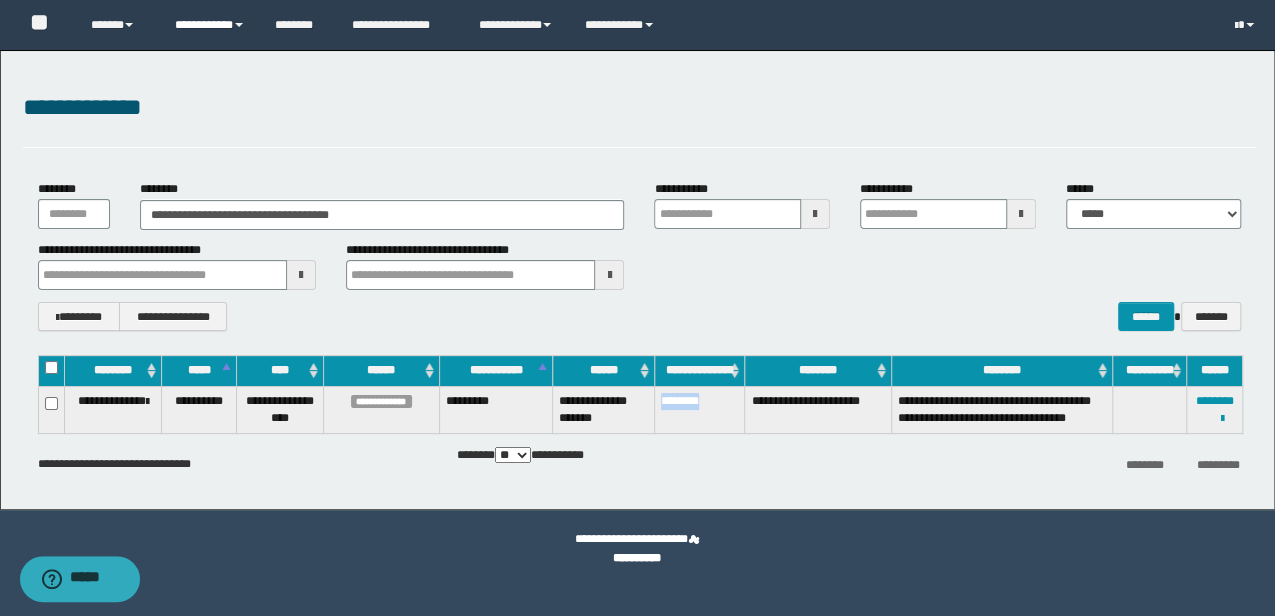 type 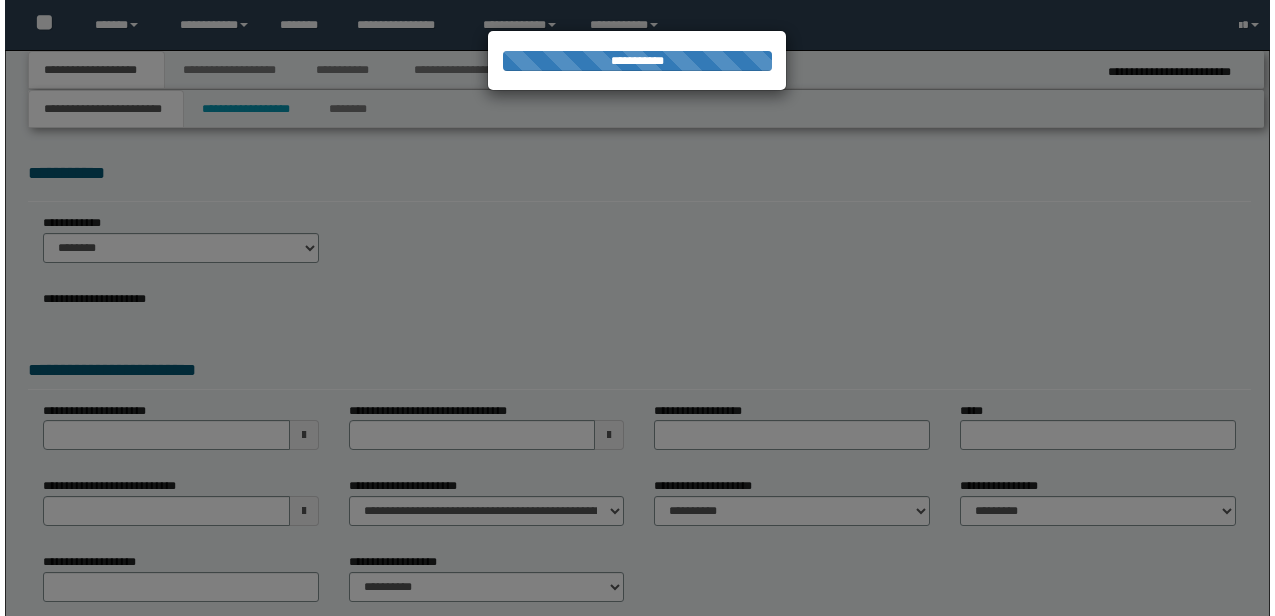 scroll, scrollTop: 0, scrollLeft: 0, axis: both 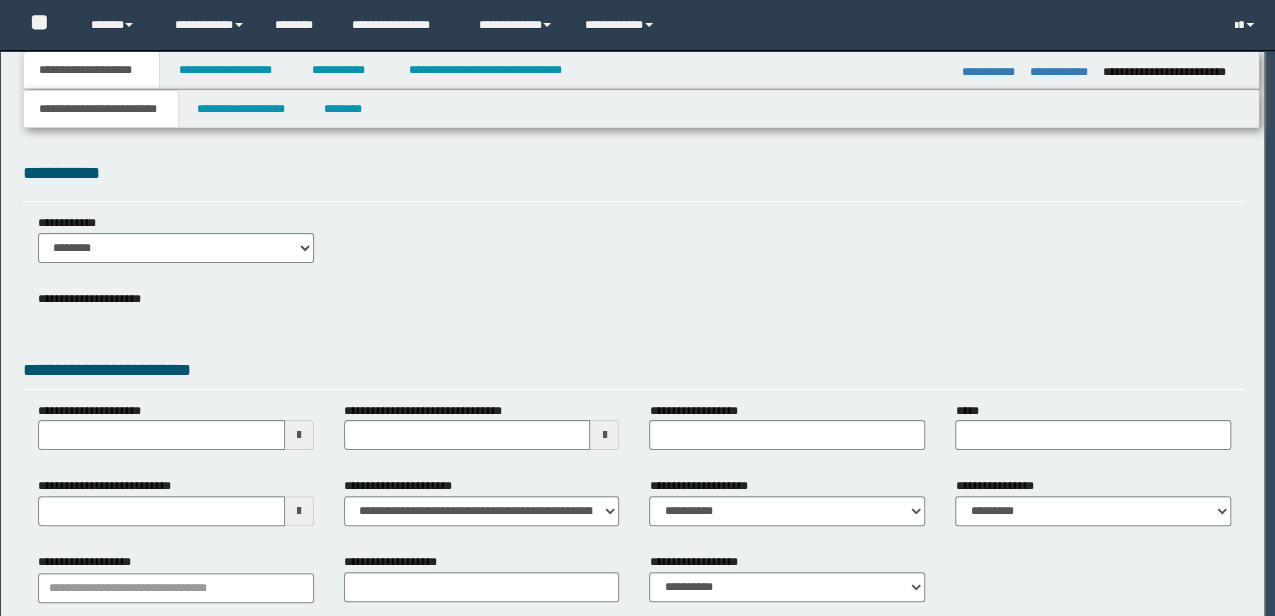 type on "**********" 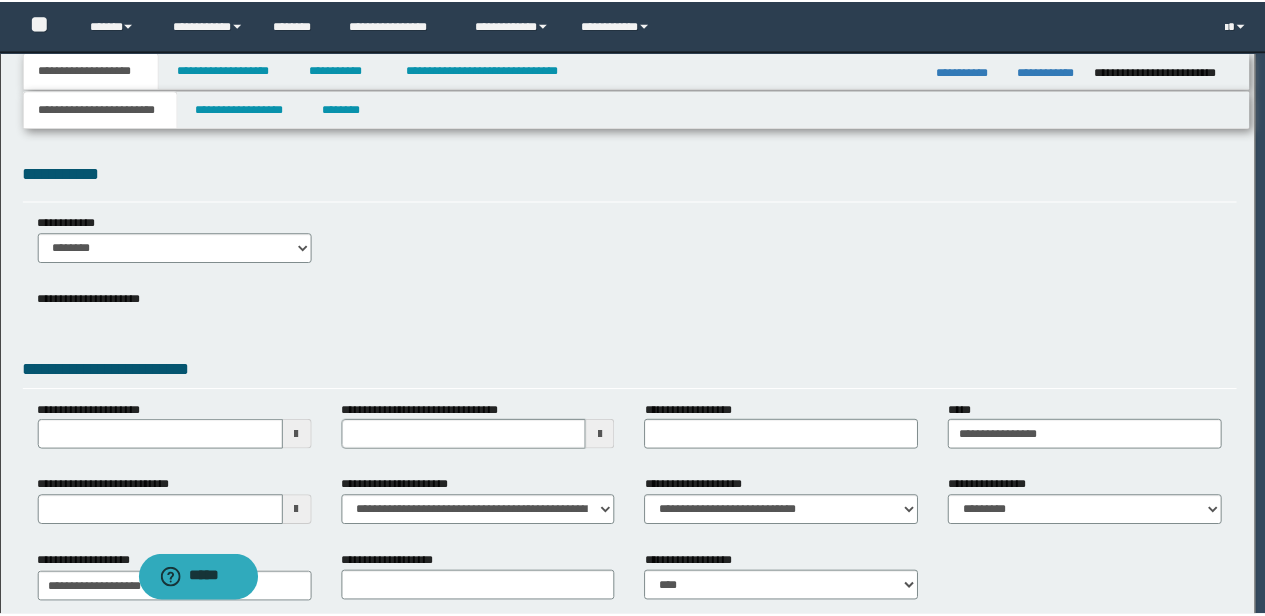 scroll, scrollTop: 0, scrollLeft: 0, axis: both 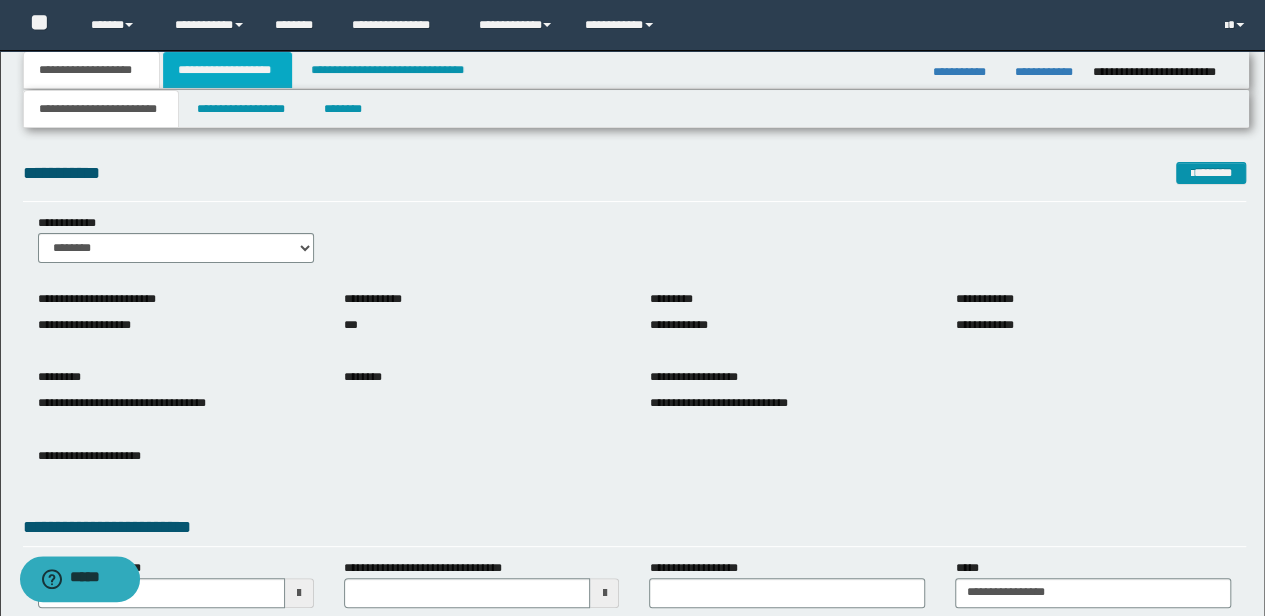 click on "**********" at bounding box center [227, 70] 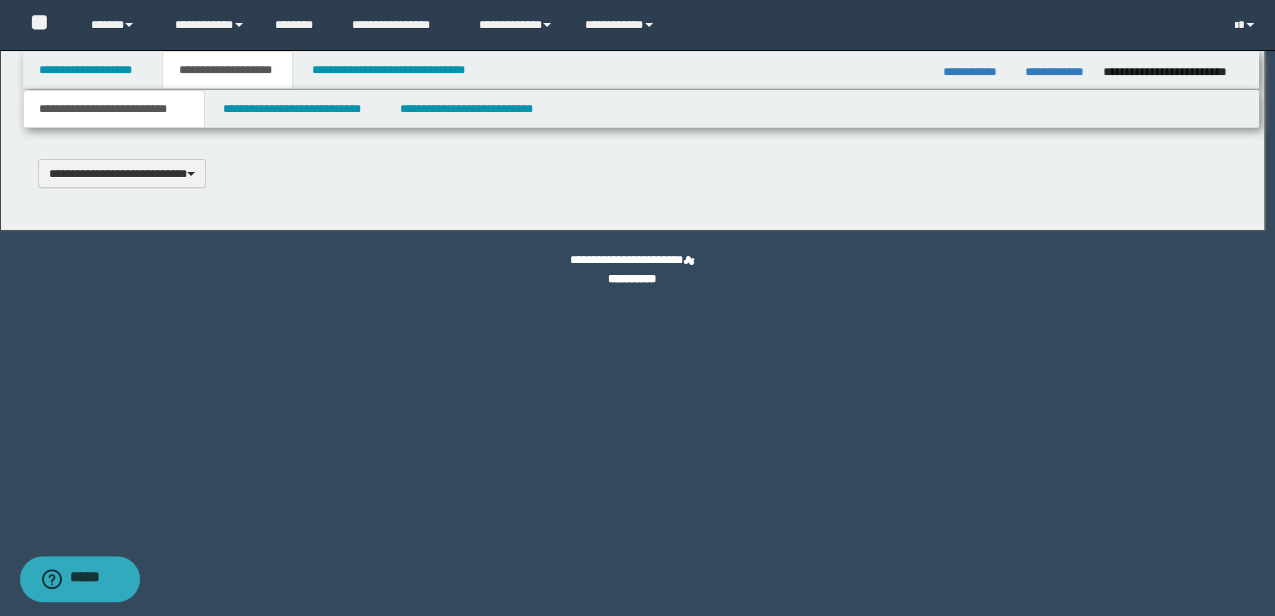 type 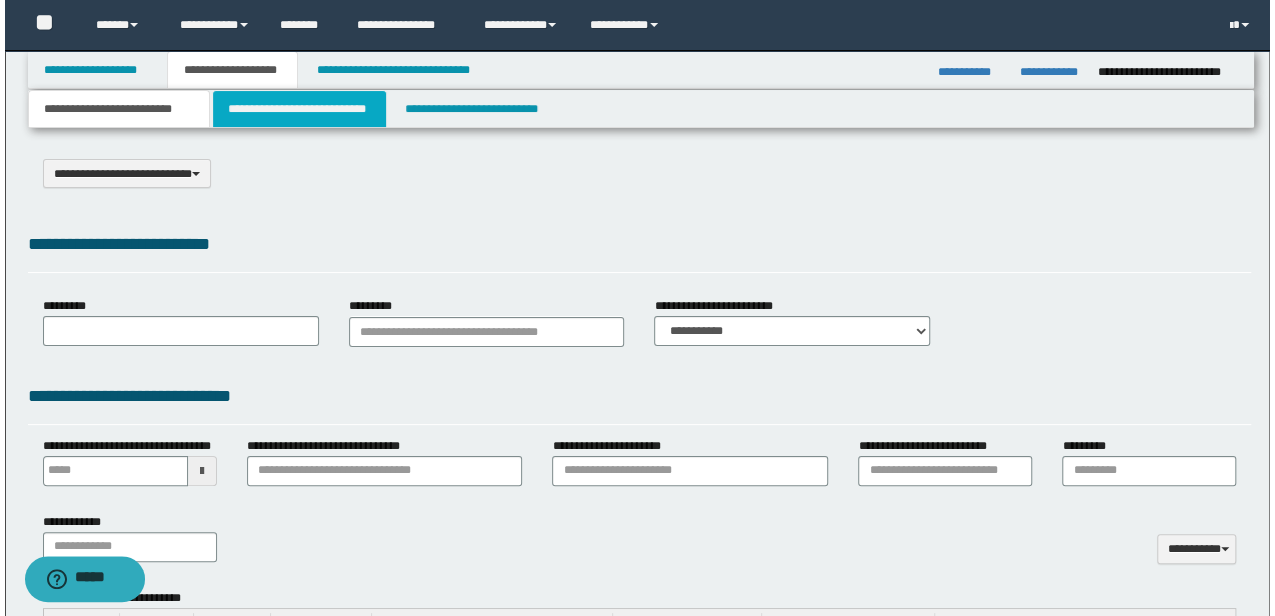 scroll, scrollTop: 0, scrollLeft: 0, axis: both 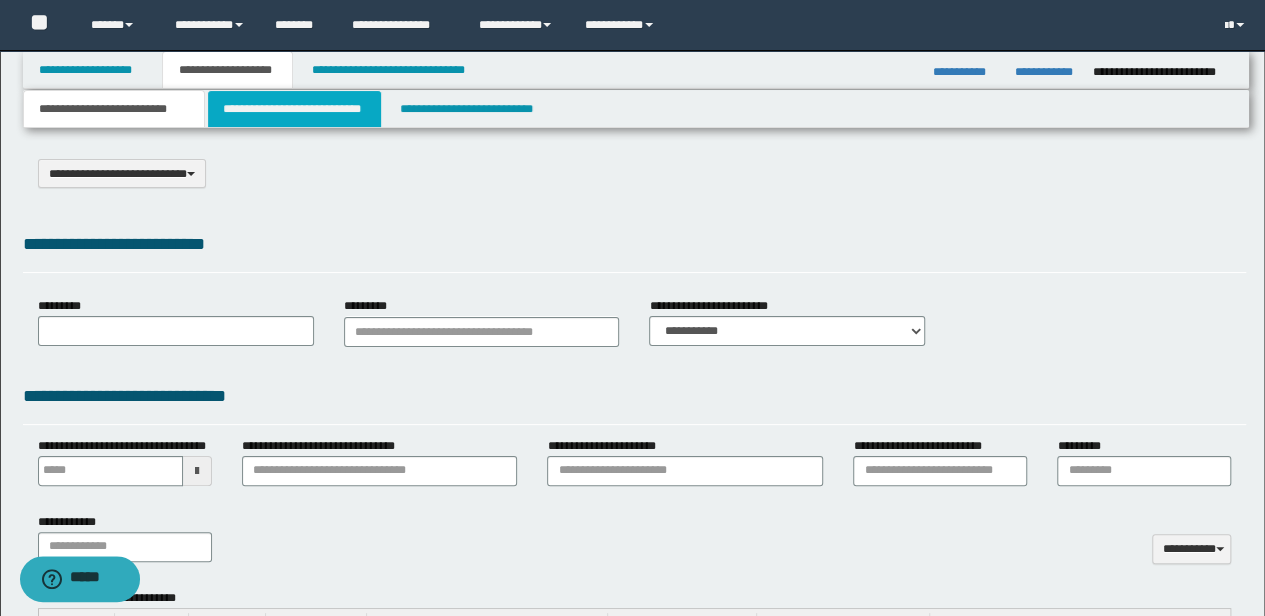 click on "**********" at bounding box center (294, 109) 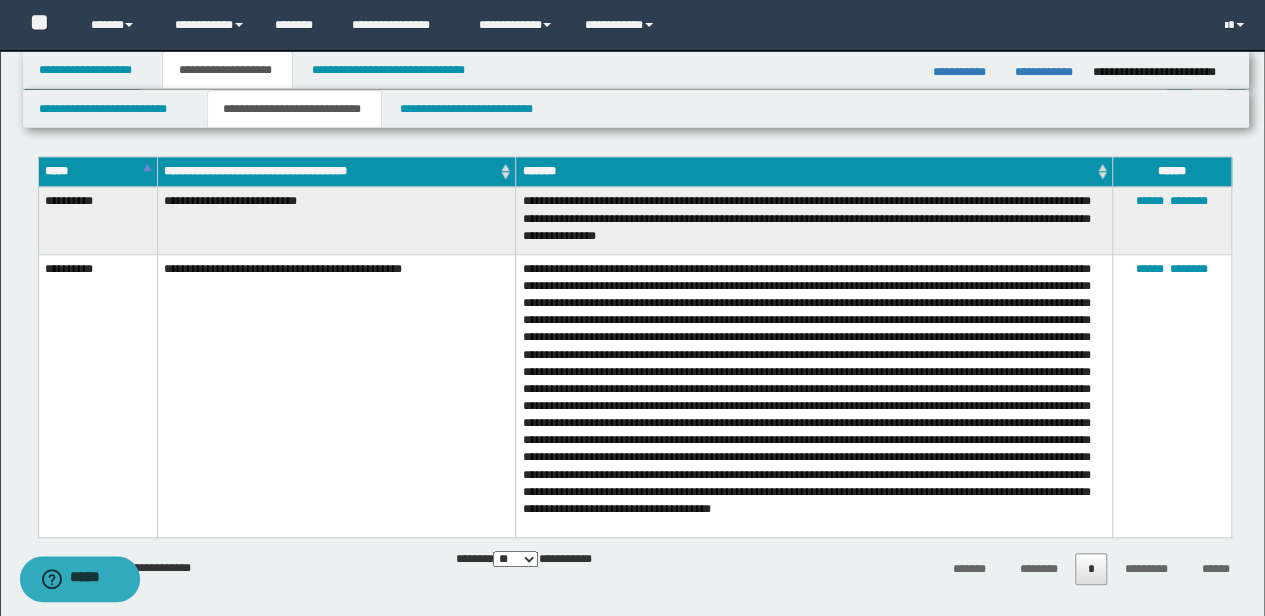 scroll, scrollTop: 400, scrollLeft: 0, axis: vertical 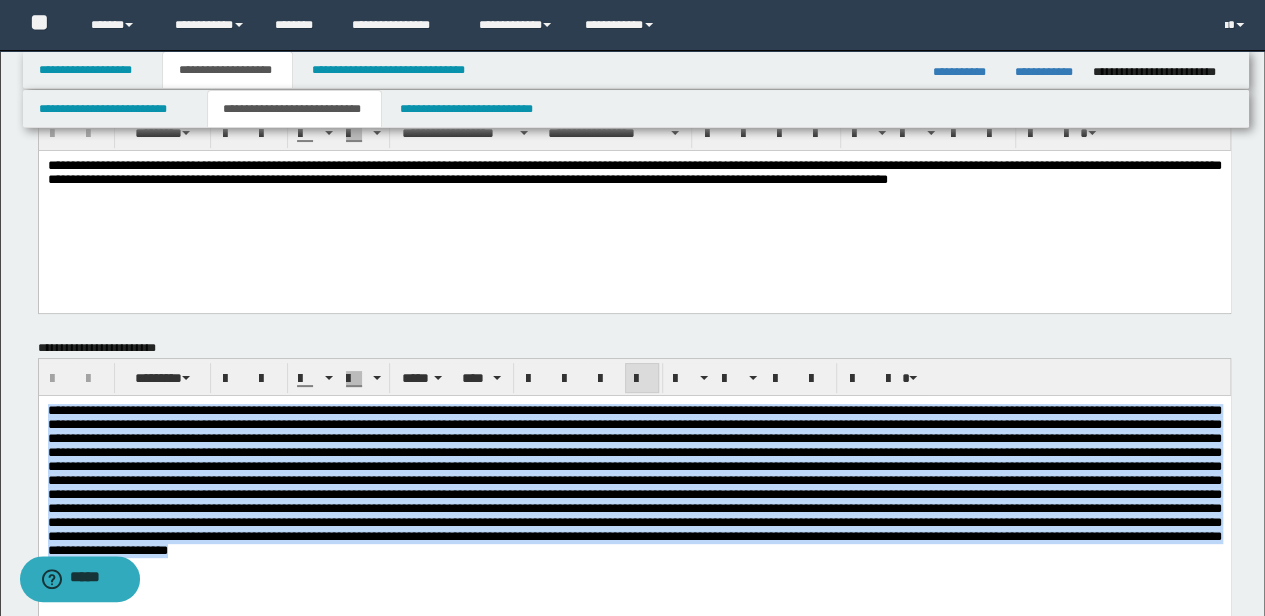 drag, startPoint x: 345, startPoint y: 621, endPoint x: 21, endPoint y: 143, distance: 577.45996 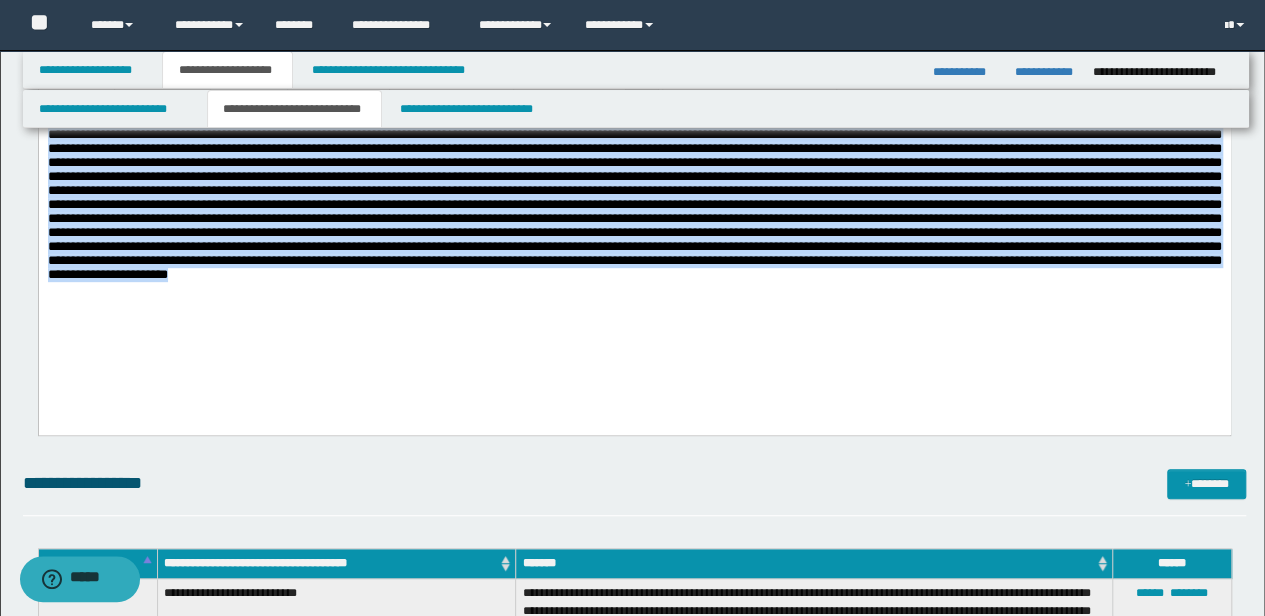 scroll, scrollTop: 532, scrollLeft: 0, axis: vertical 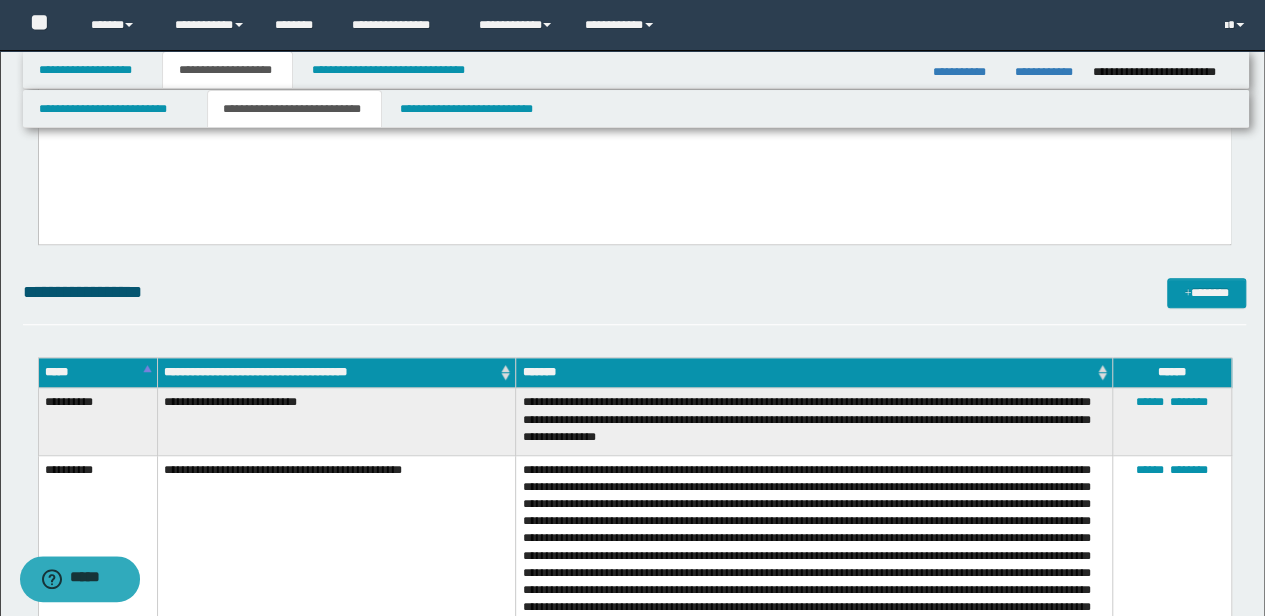 click at bounding box center [634, 40] 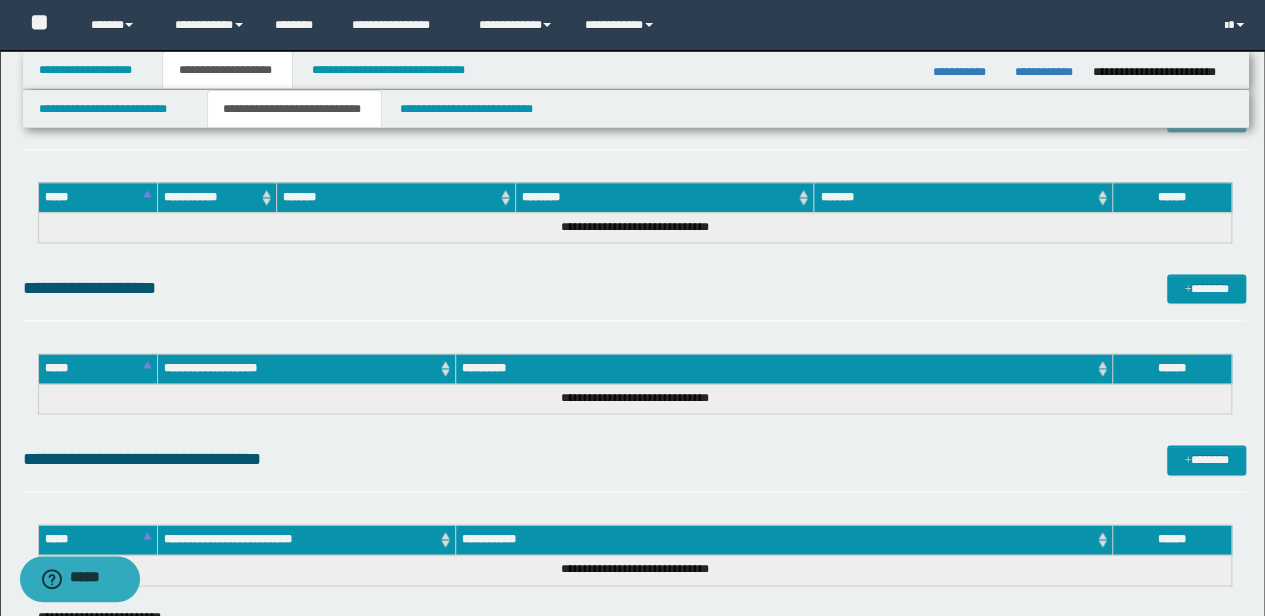 scroll, scrollTop: 1586, scrollLeft: 0, axis: vertical 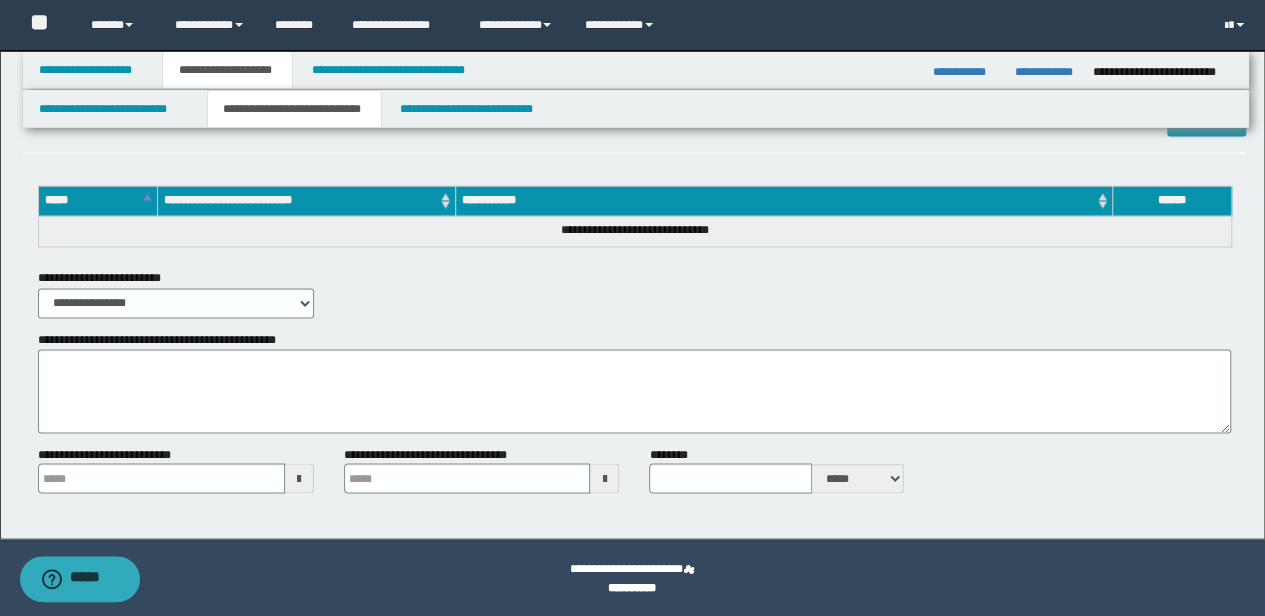 type 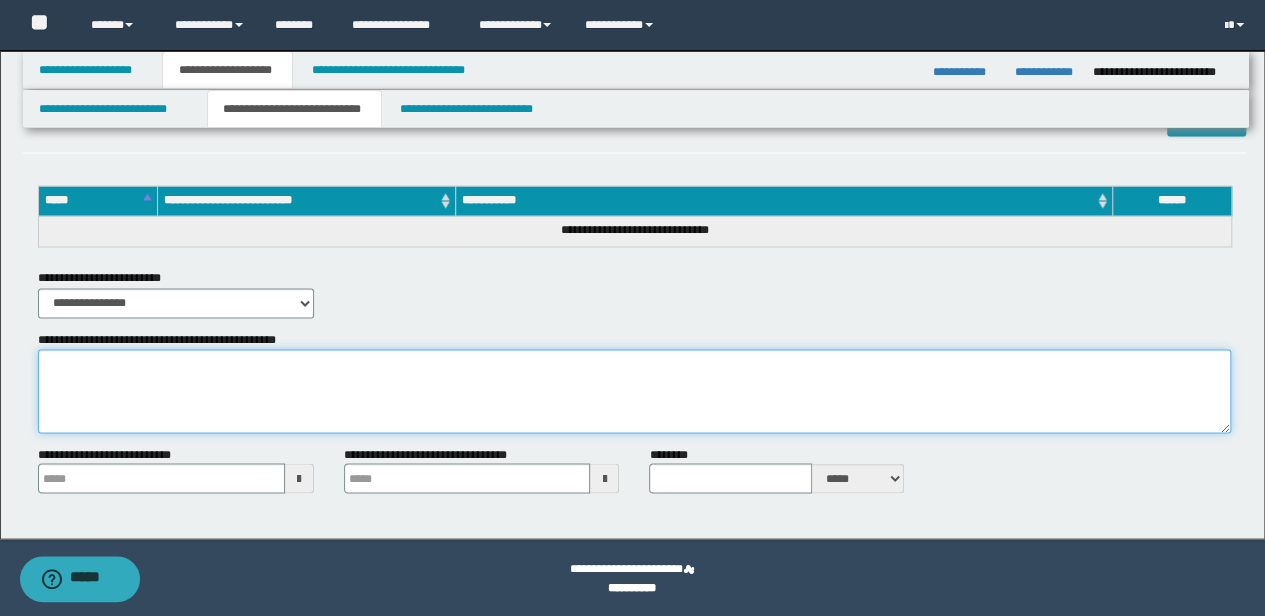 click on "**********" at bounding box center (635, 391) 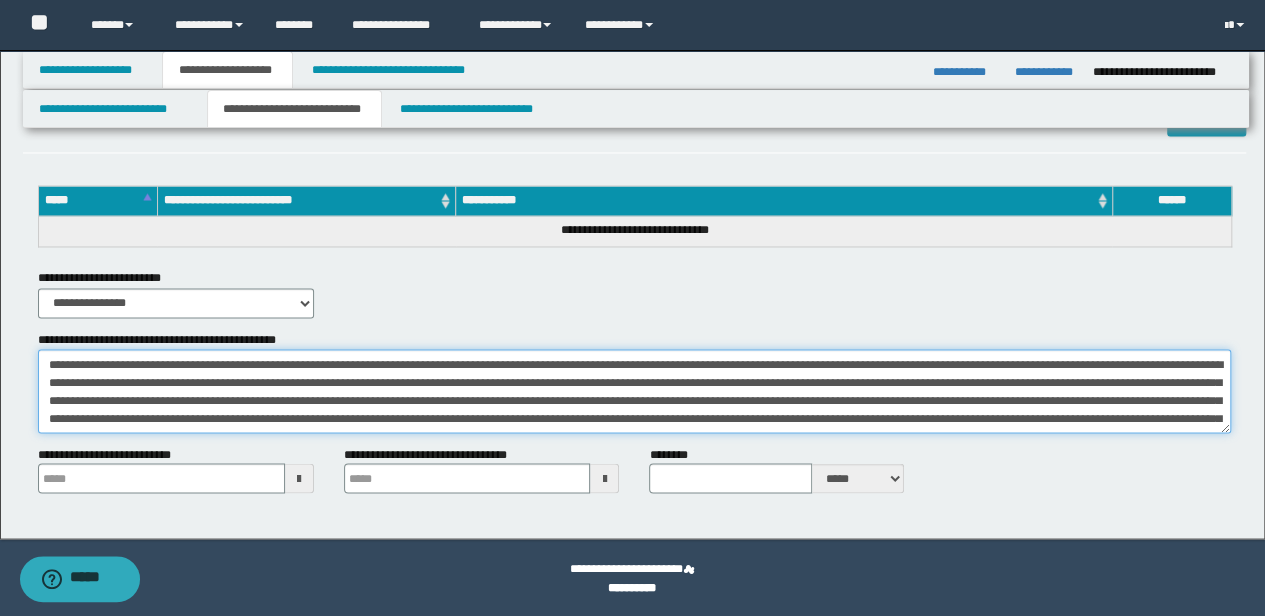 scroll, scrollTop: 498, scrollLeft: 0, axis: vertical 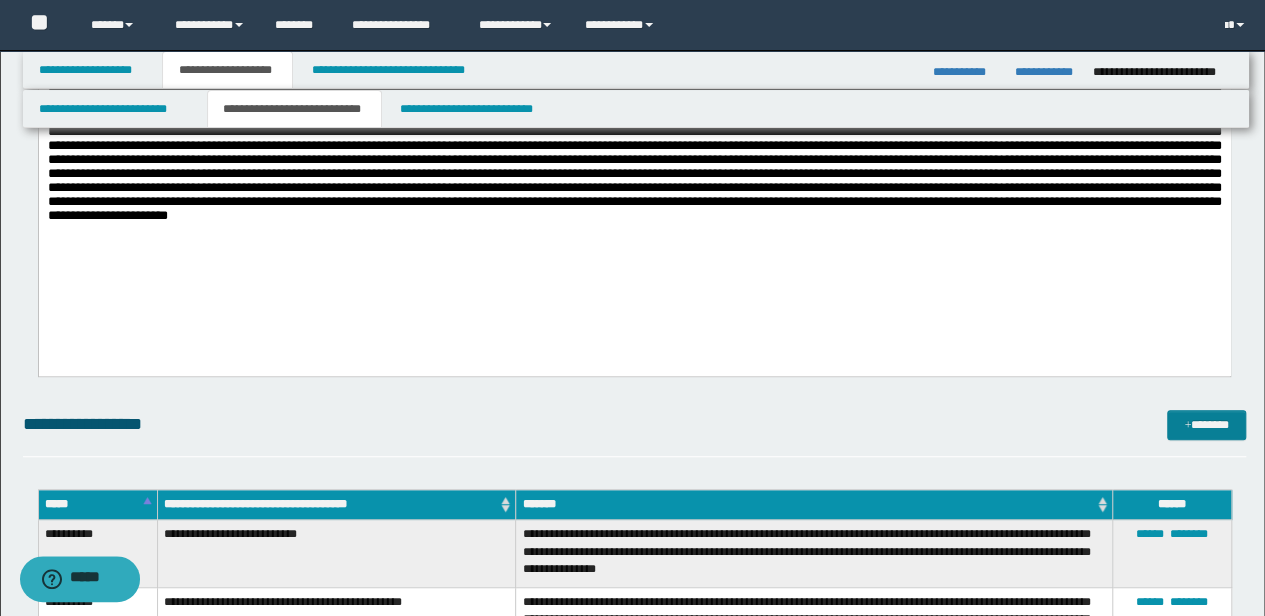 type on "**********" 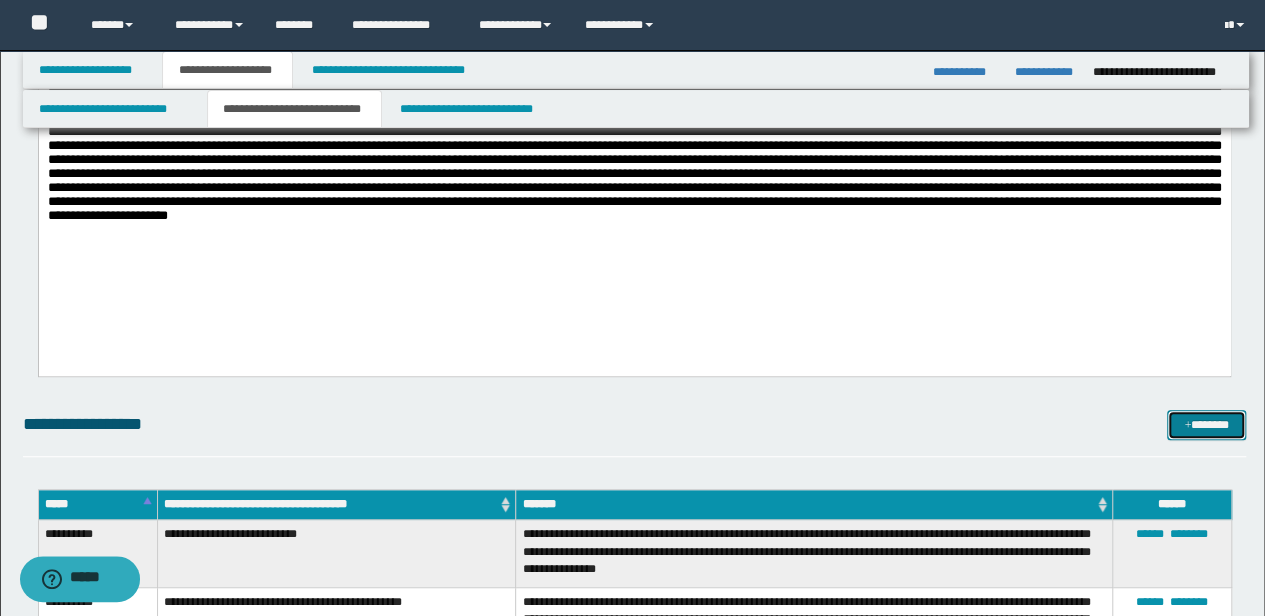 click on "*******" at bounding box center [1206, 424] 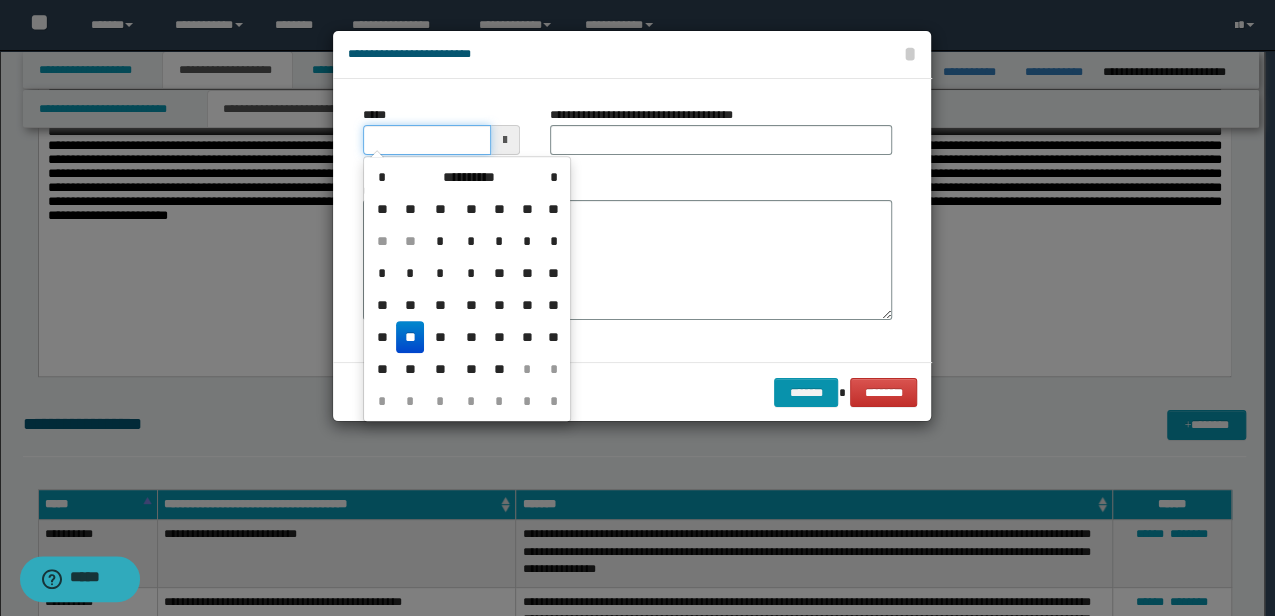 drag, startPoint x: 462, startPoint y: 130, endPoint x: 0, endPoint y: 100, distance: 462.973 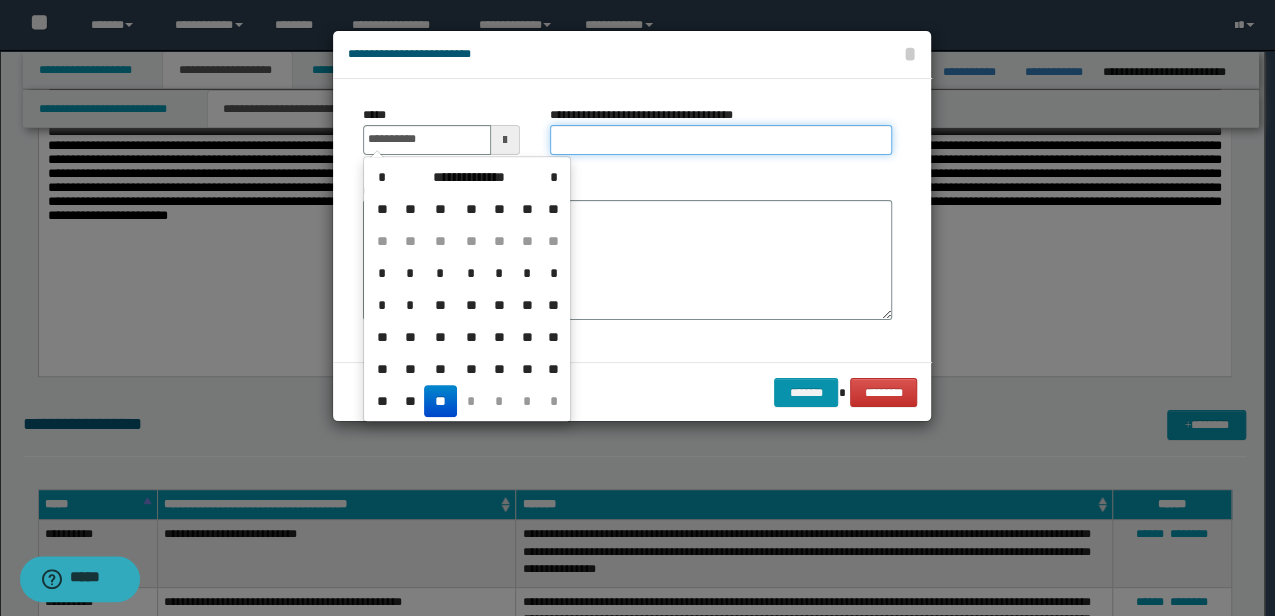 type on "**********" 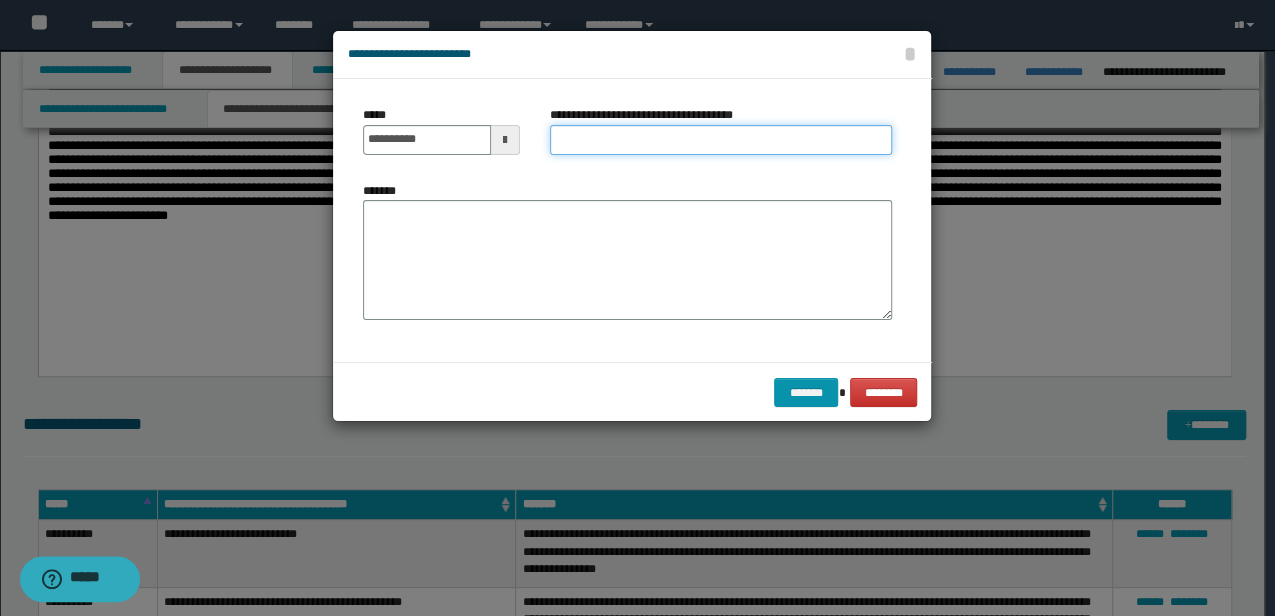 click on "**********" at bounding box center [721, 140] 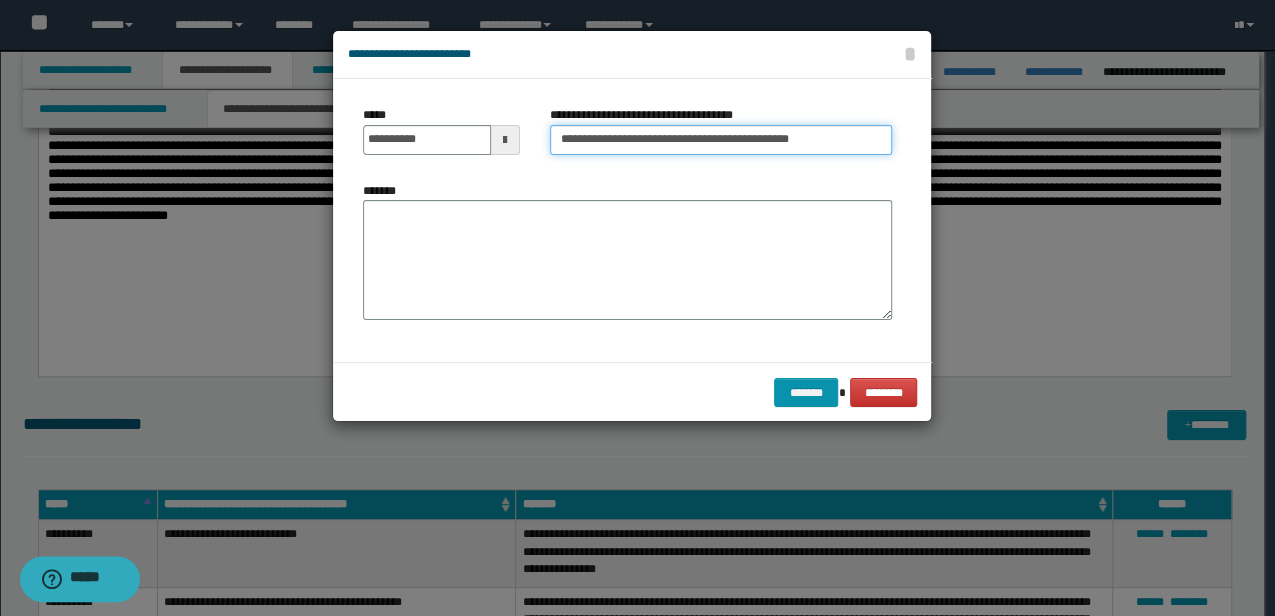 click on "**********" at bounding box center [721, 140] 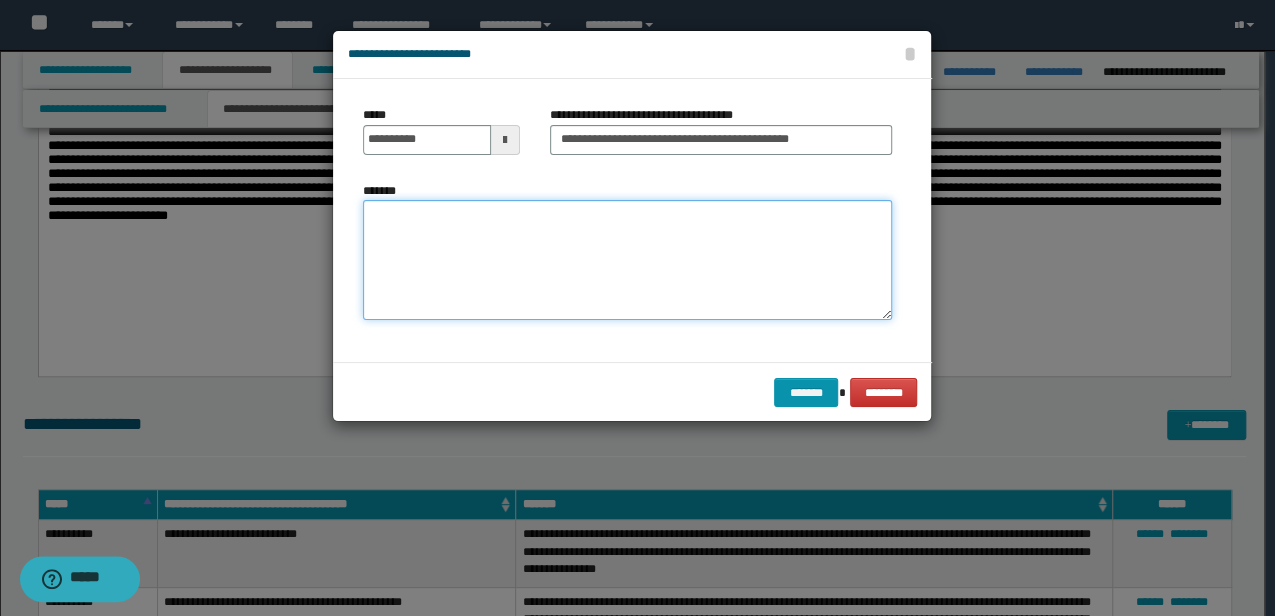 click on "*******" at bounding box center [627, 260] 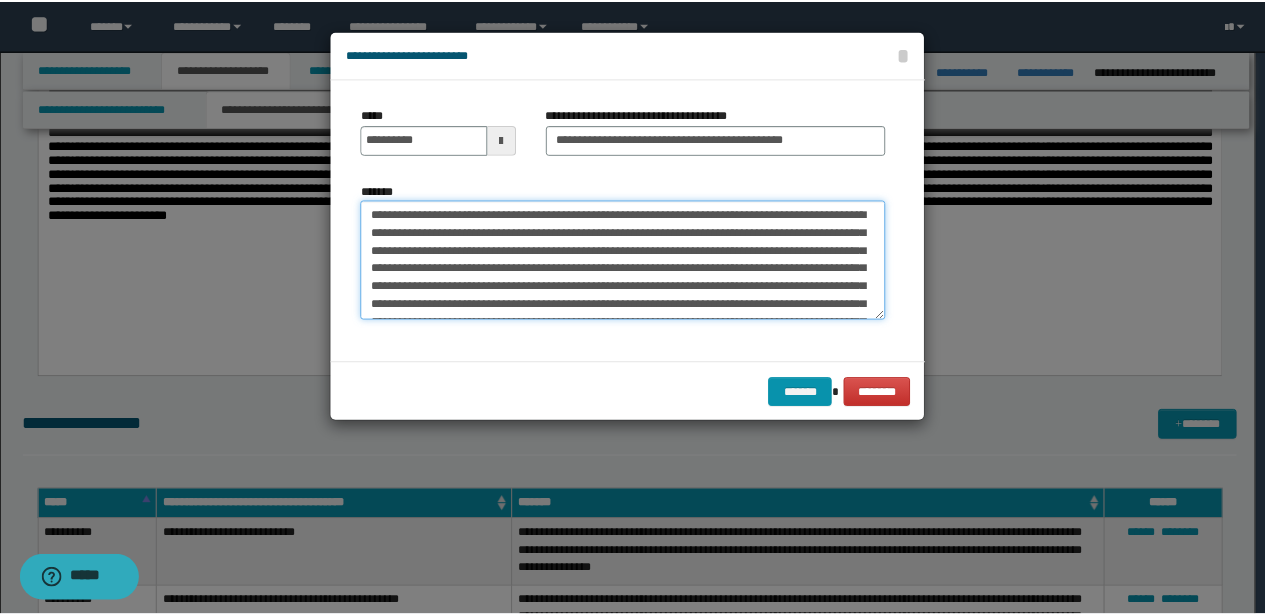 scroll, scrollTop: 192, scrollLeft: 0, axis: vertical 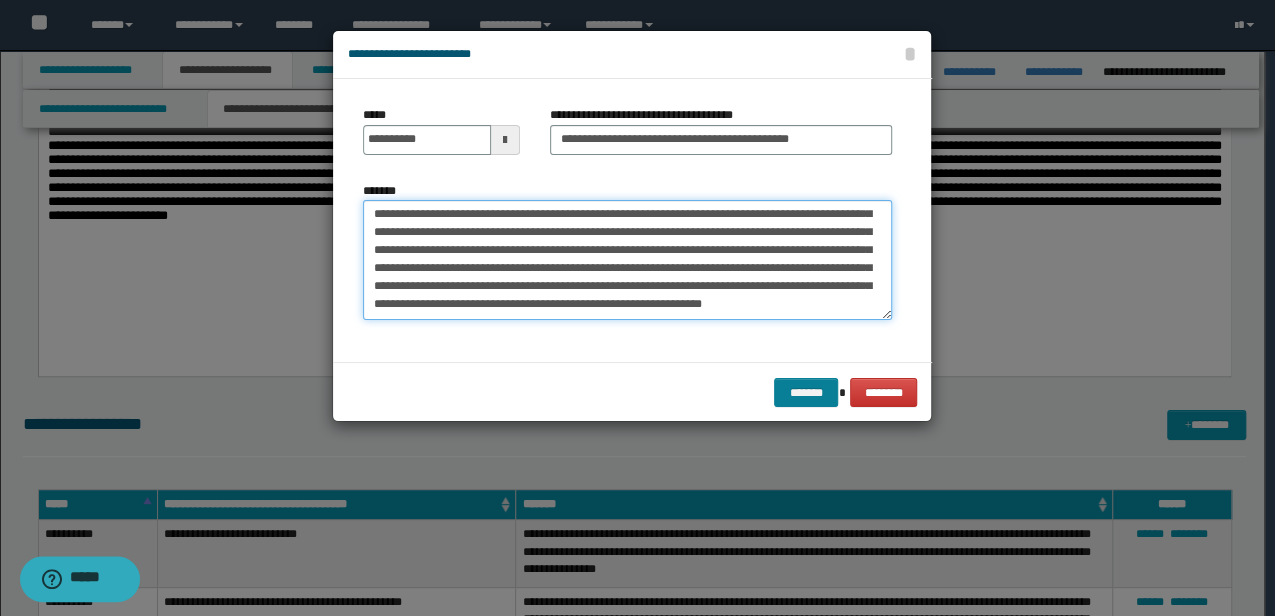 type on "**********" 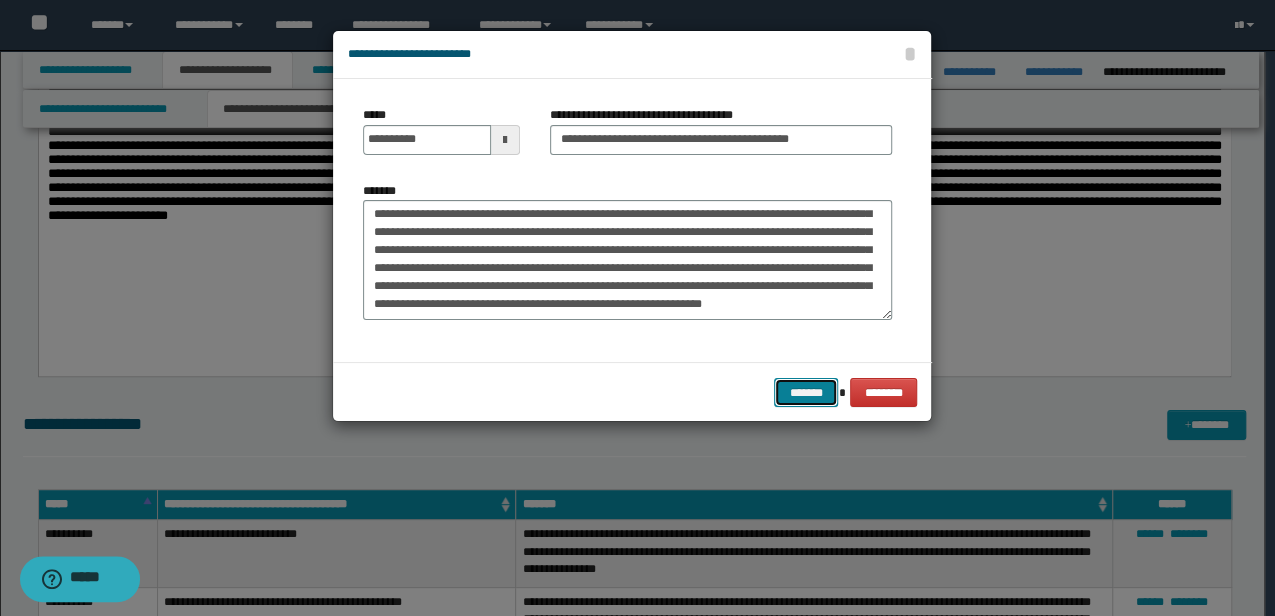 click on "*******" at bounding box center (806, 392) 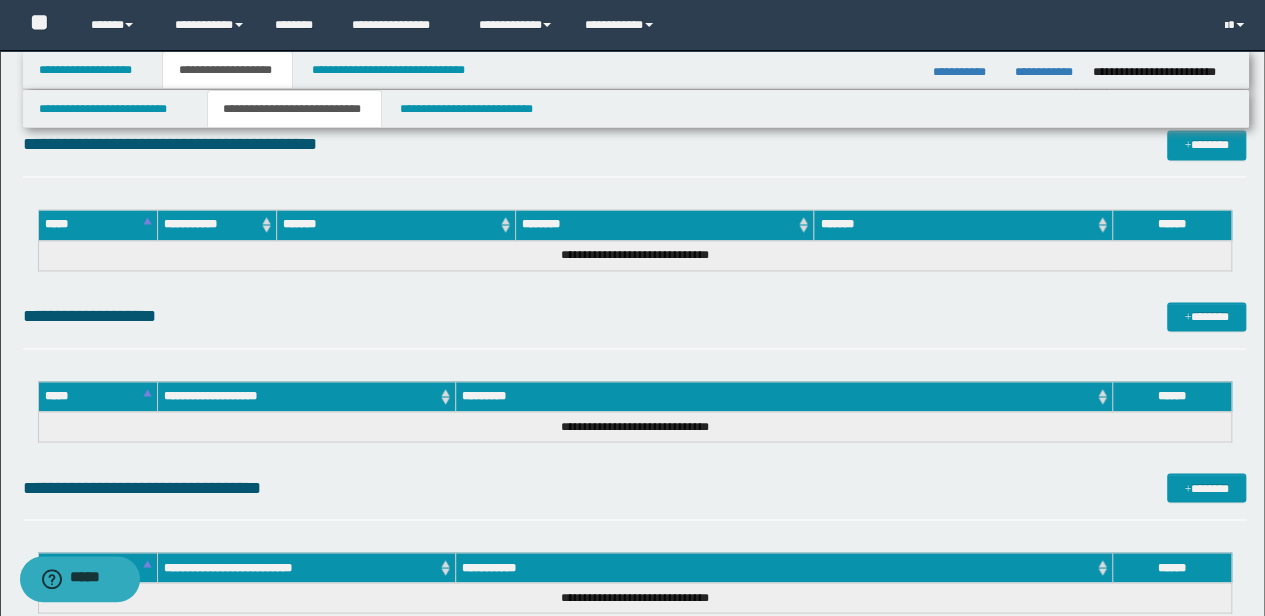 scroll, scrollTop: 1466, scrollLeft: 0, axis: vertical 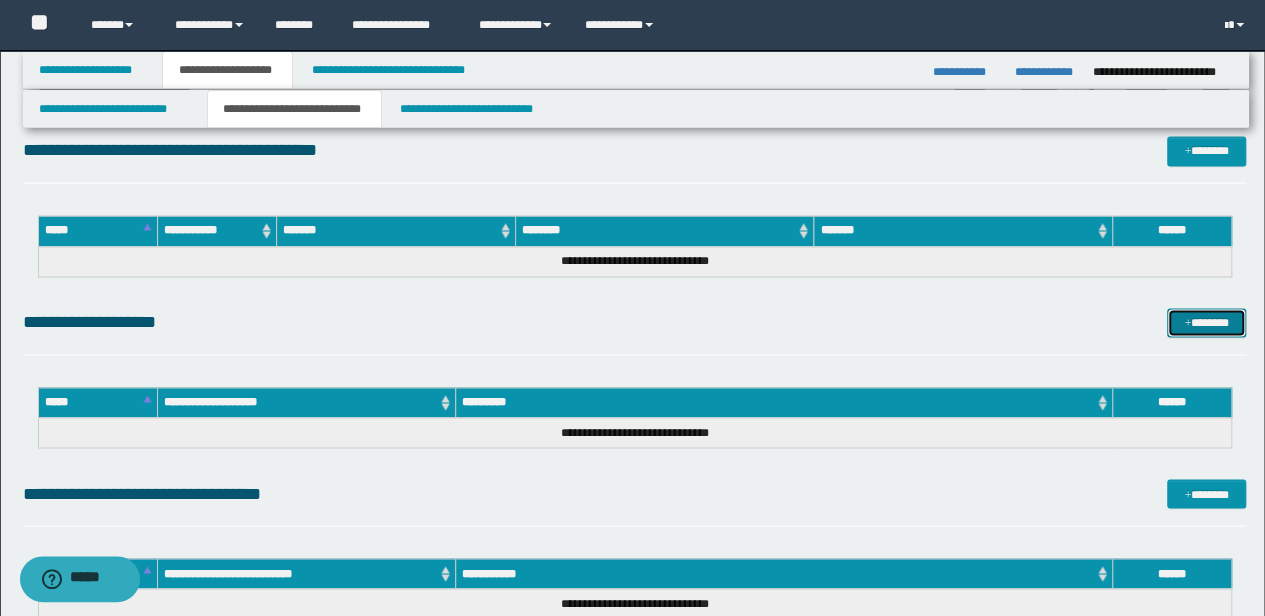 click on "*******" at bounding box center (1206, 322) 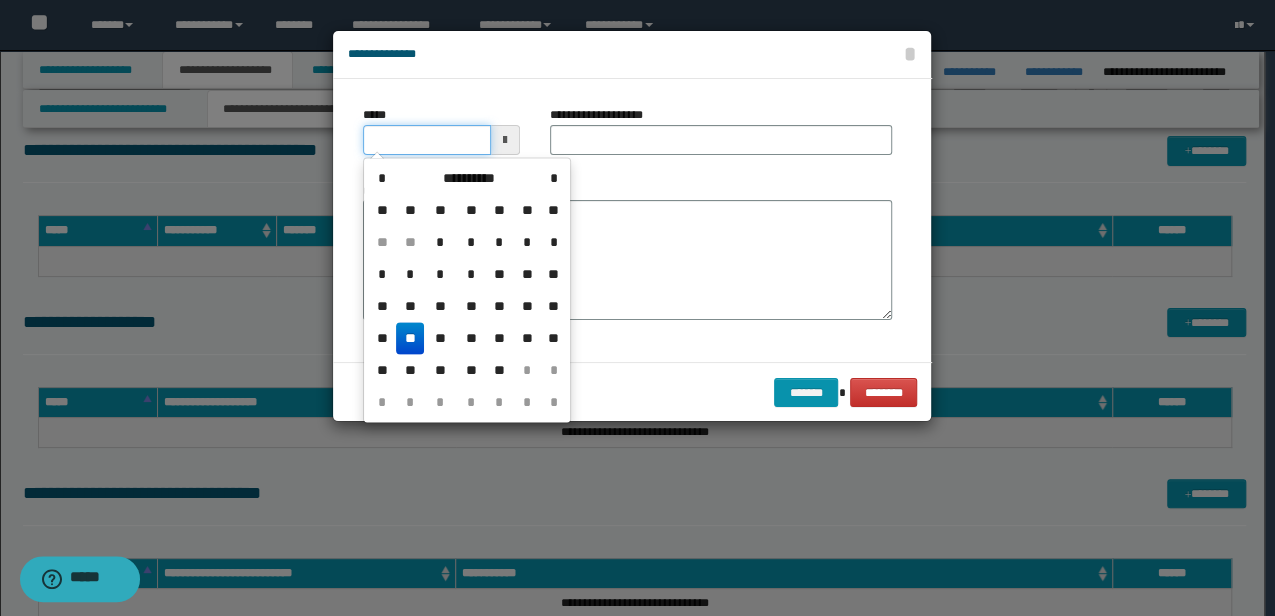 drag, startPoint x: 458, startPoint y: 143, endPoint x: -3, endPoint y: 103, distance: 462.73212 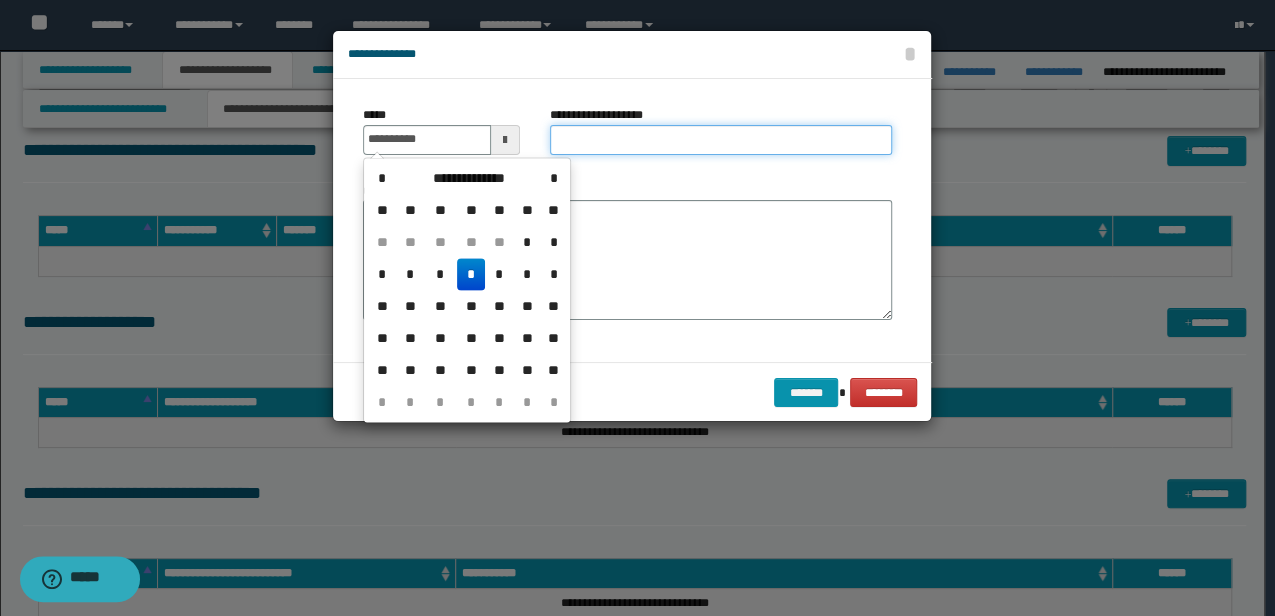 type on "**********" 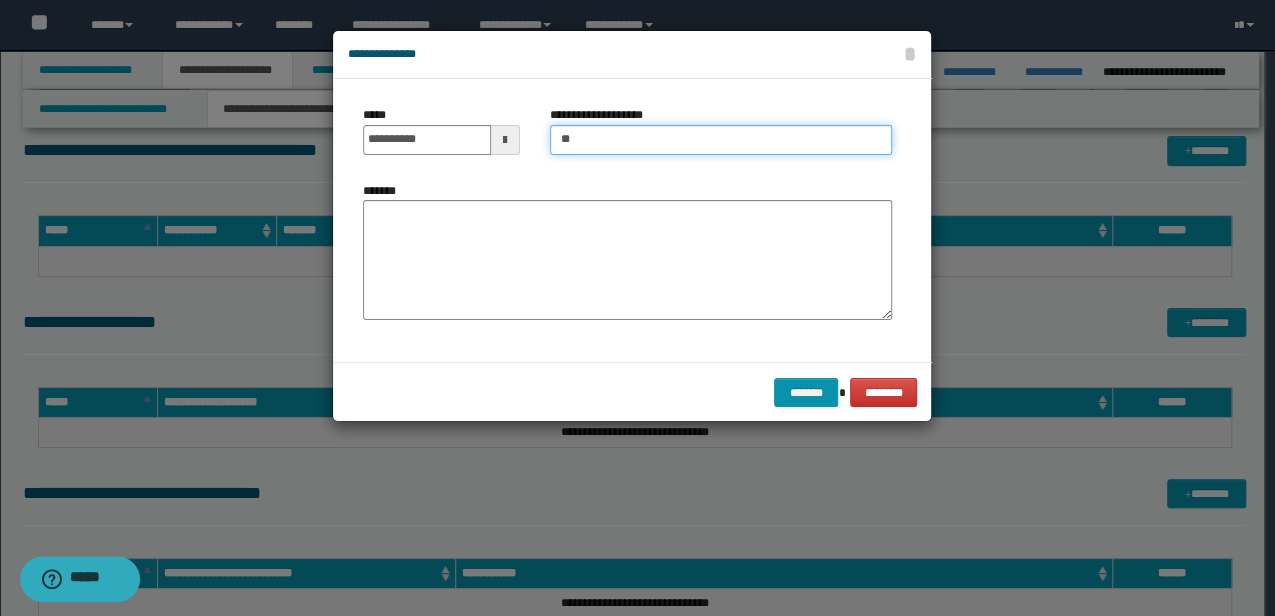 type on "*" 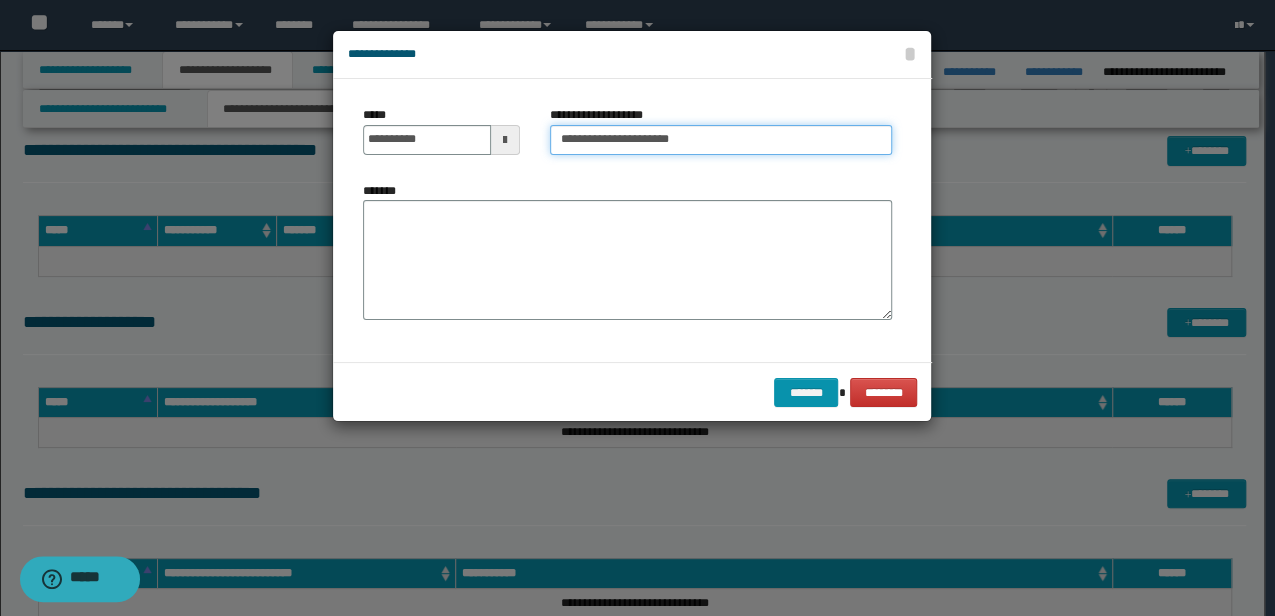 type on "**********" 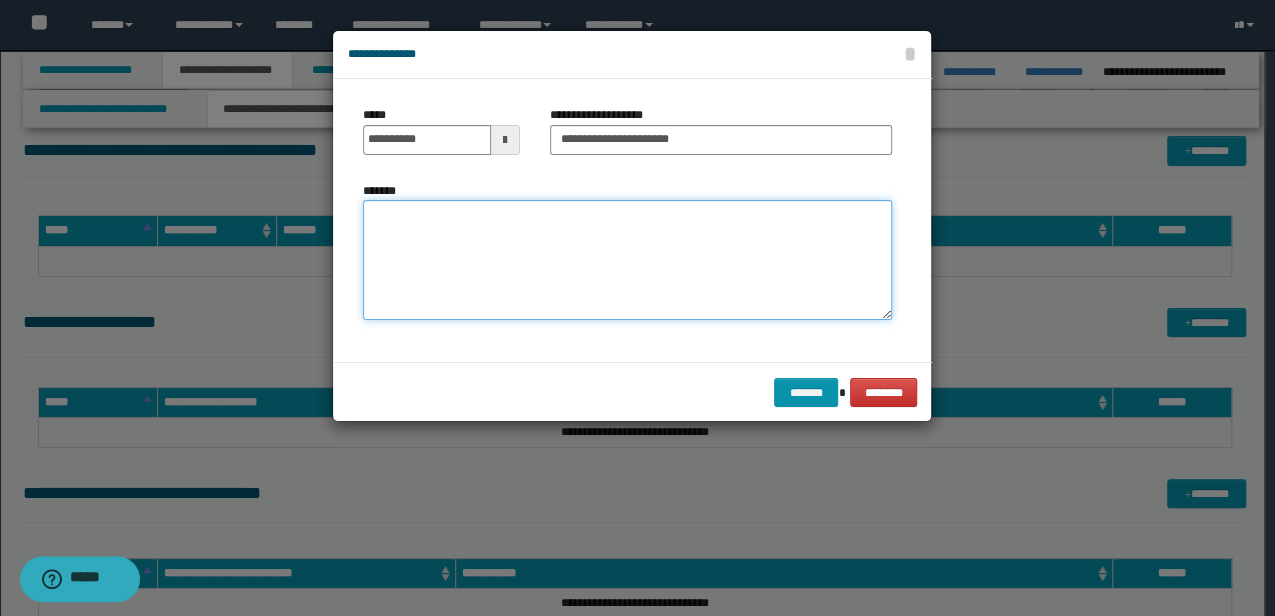 click on "*******" at bounding box center (627, 260) 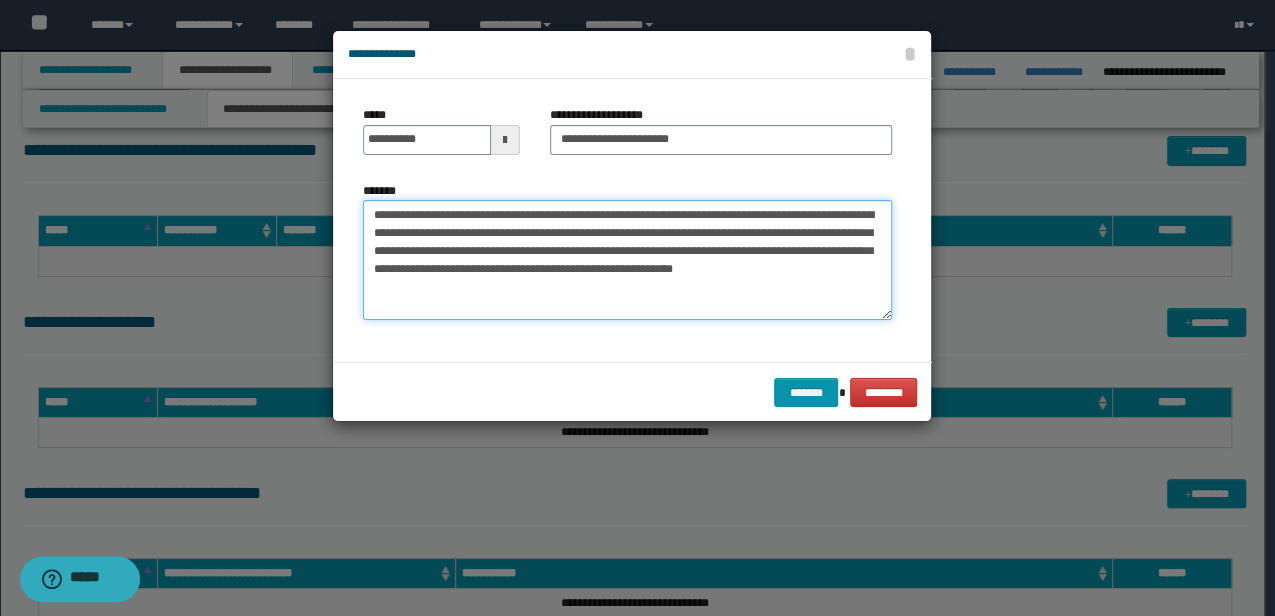 type on "**********" 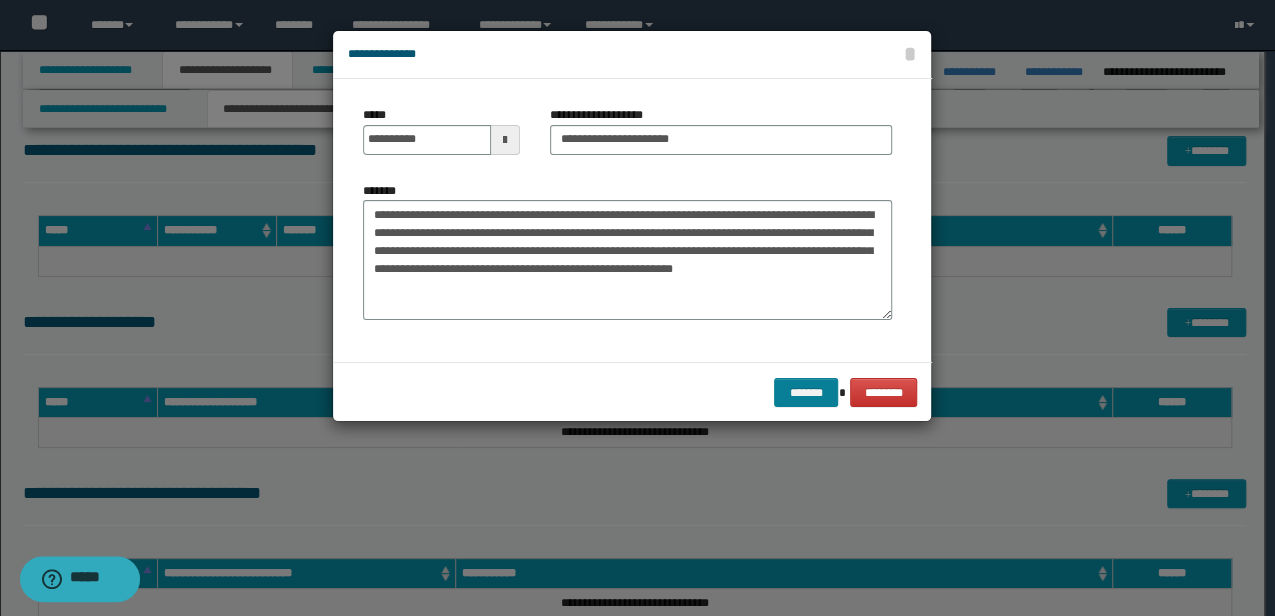 click on "*******
********" at bounding box center (632, 392) 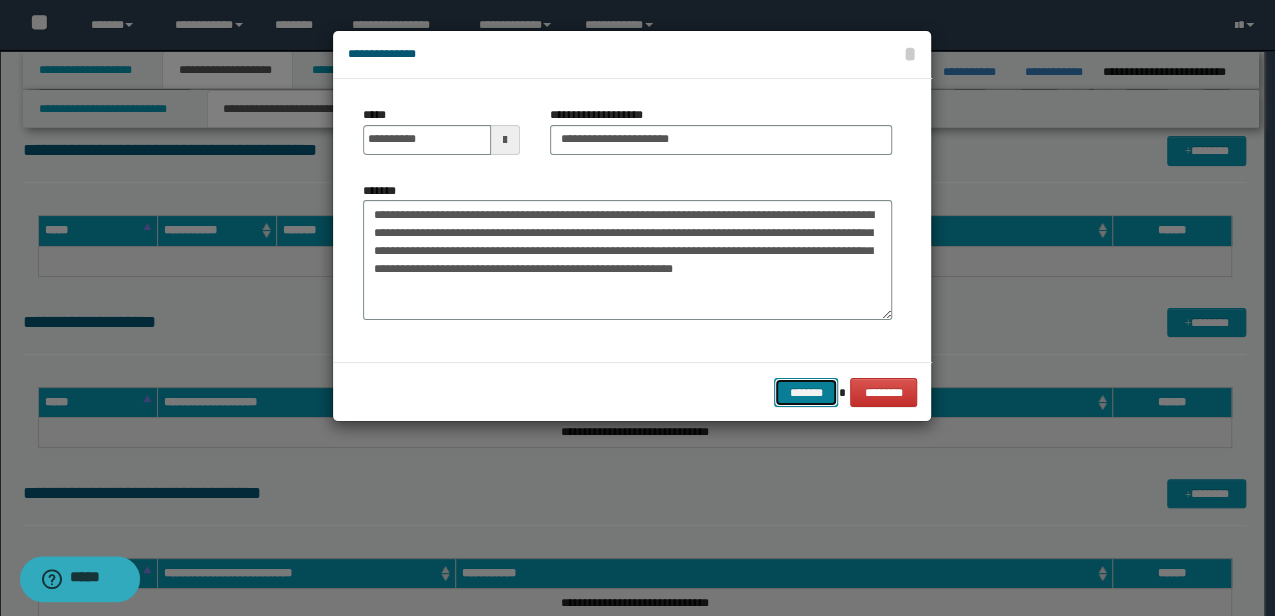 click on "*******" at bounding box center (806, 392) 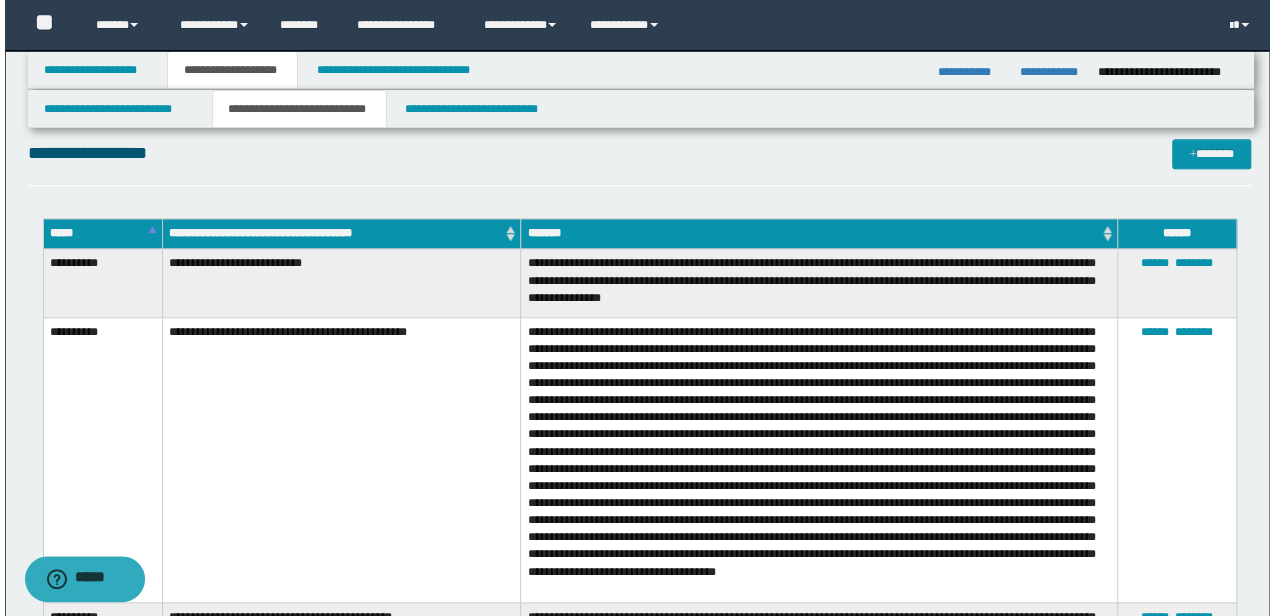 scroll, scrollTop: 533, scrollLeft: 0, axis: vertical 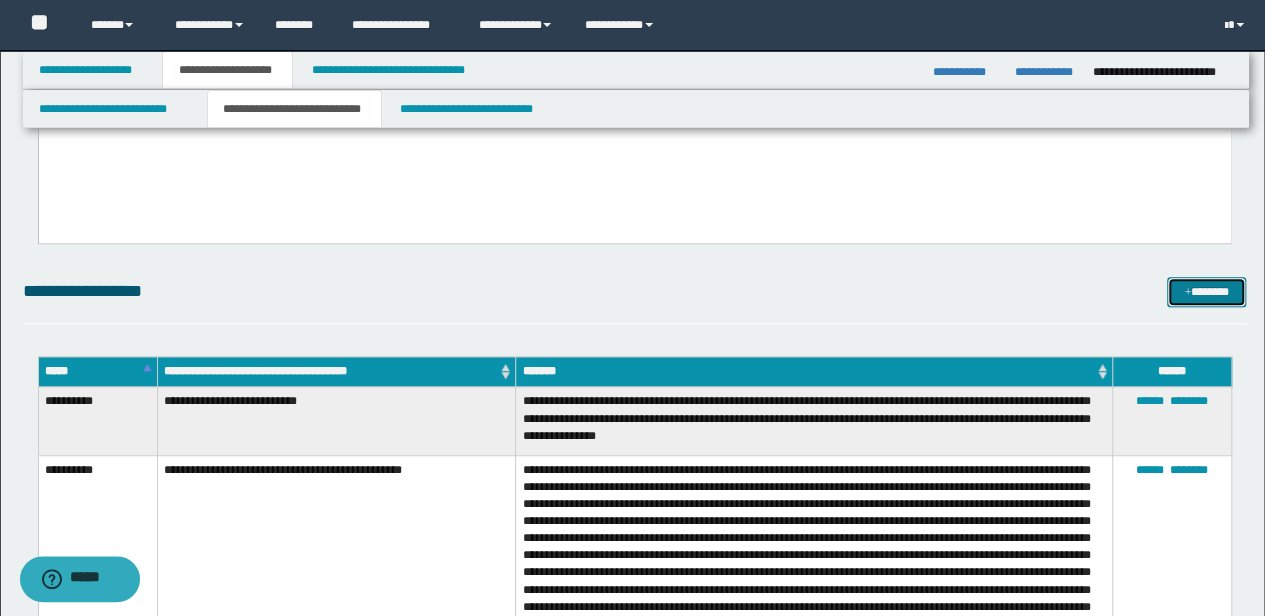 click on "*******" at bounding box center (1206, 291) 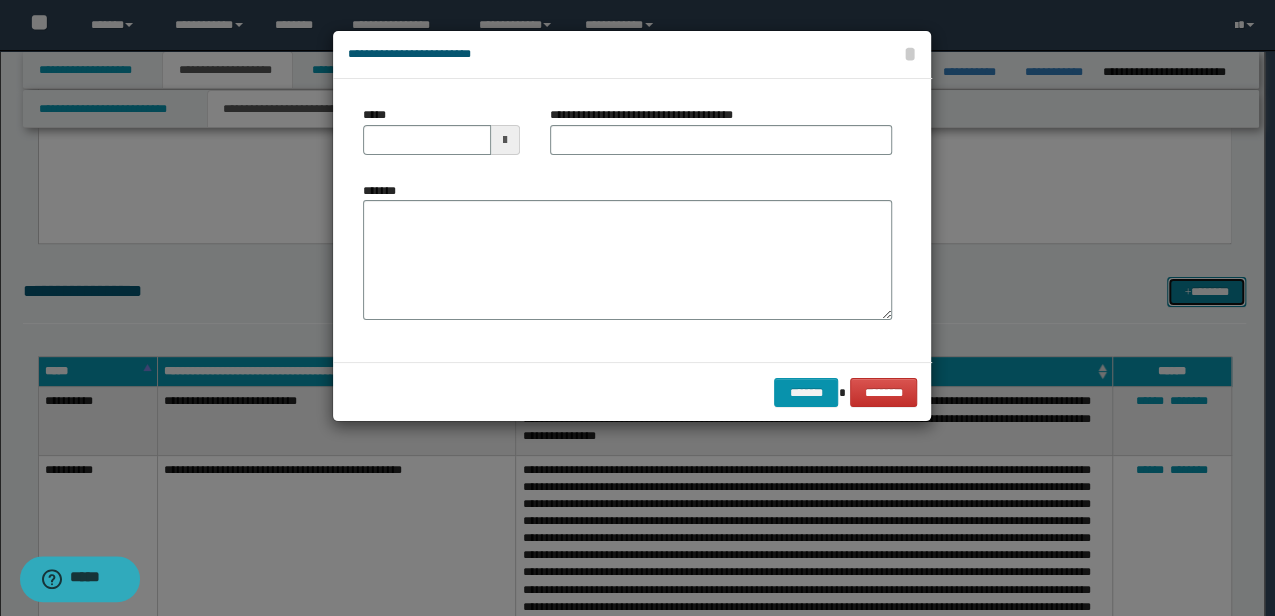 scroll, scrollTop: 0, scrollLeft: 0, axis: both 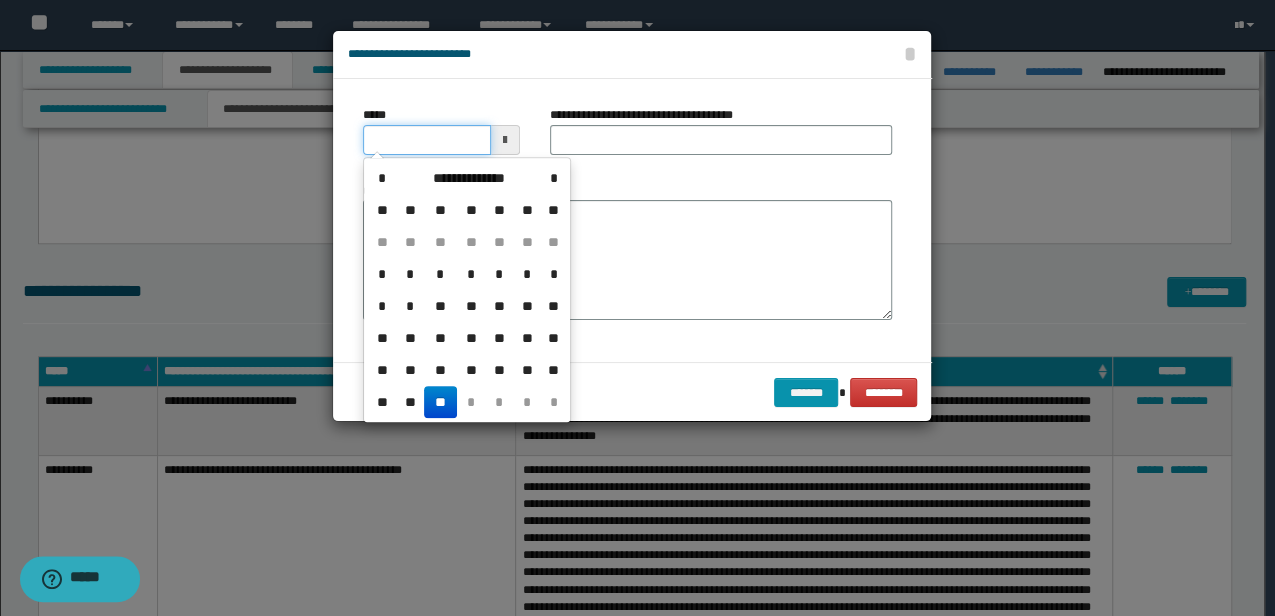 drag, startPoint x: 462, startPoint y: 134, endPoint x: 214, endPoint y: 120, distance: 248.39485 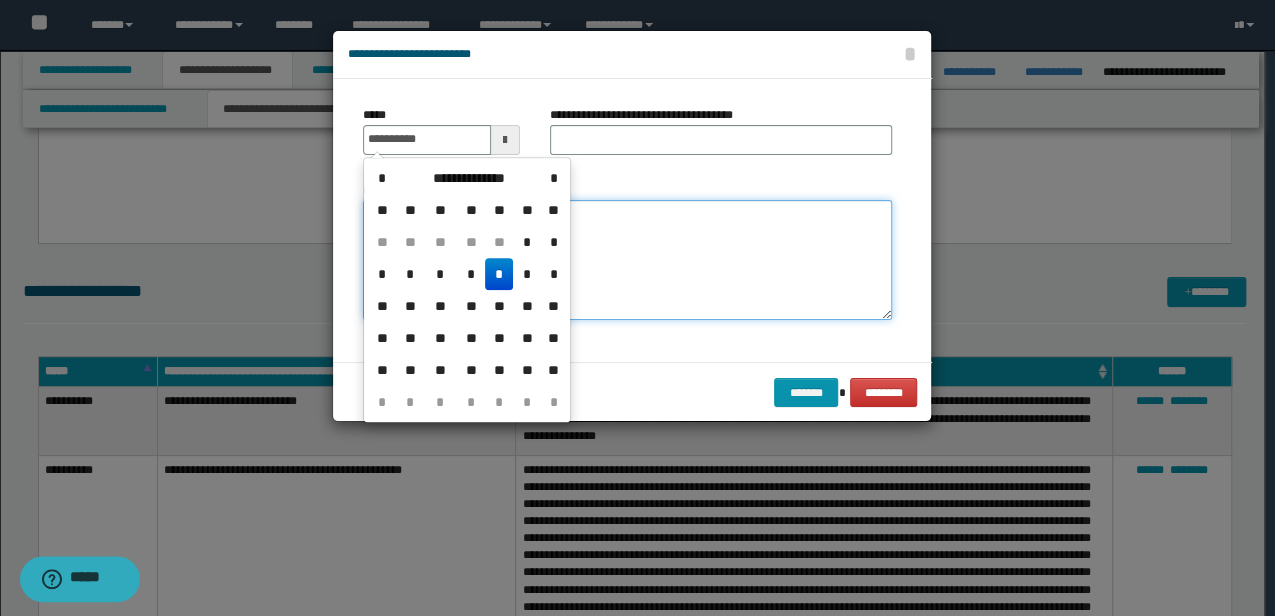 type on "**********" 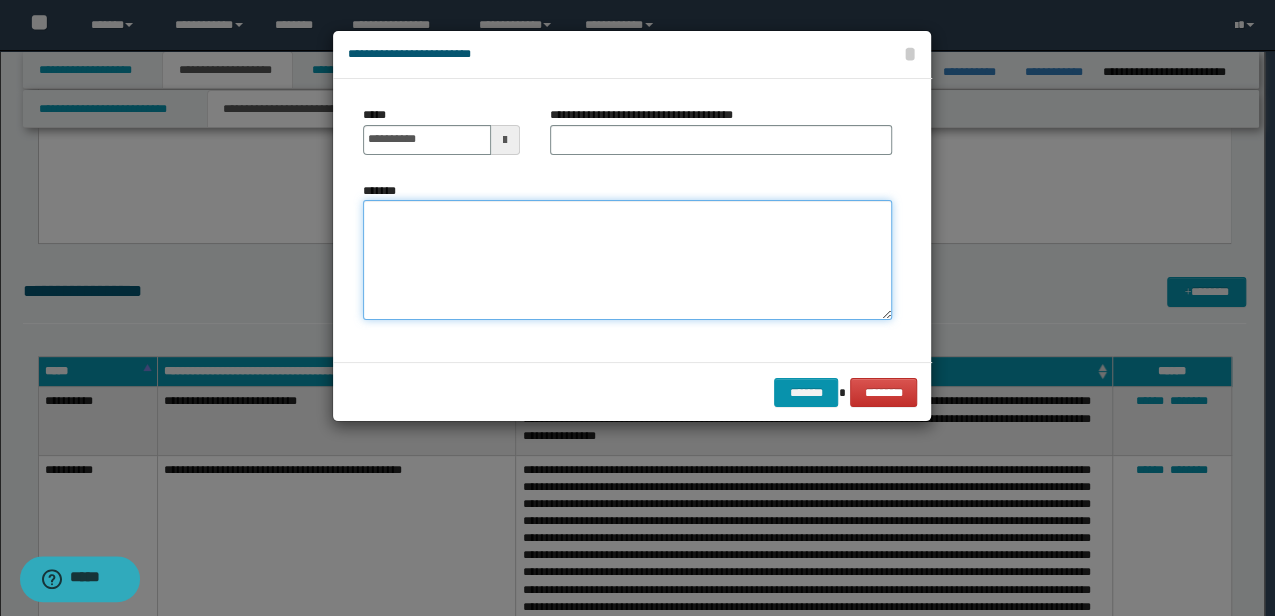 paste on "**********" 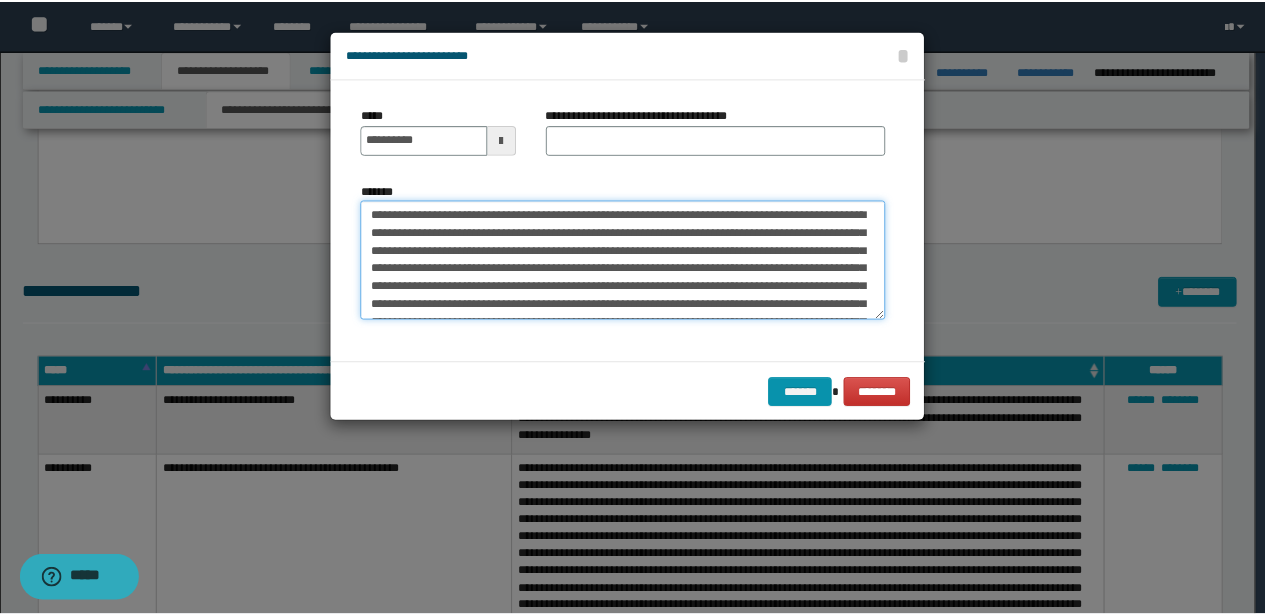 scroll, scrollTop: 246, scrollLeft: 0, axis: vertical 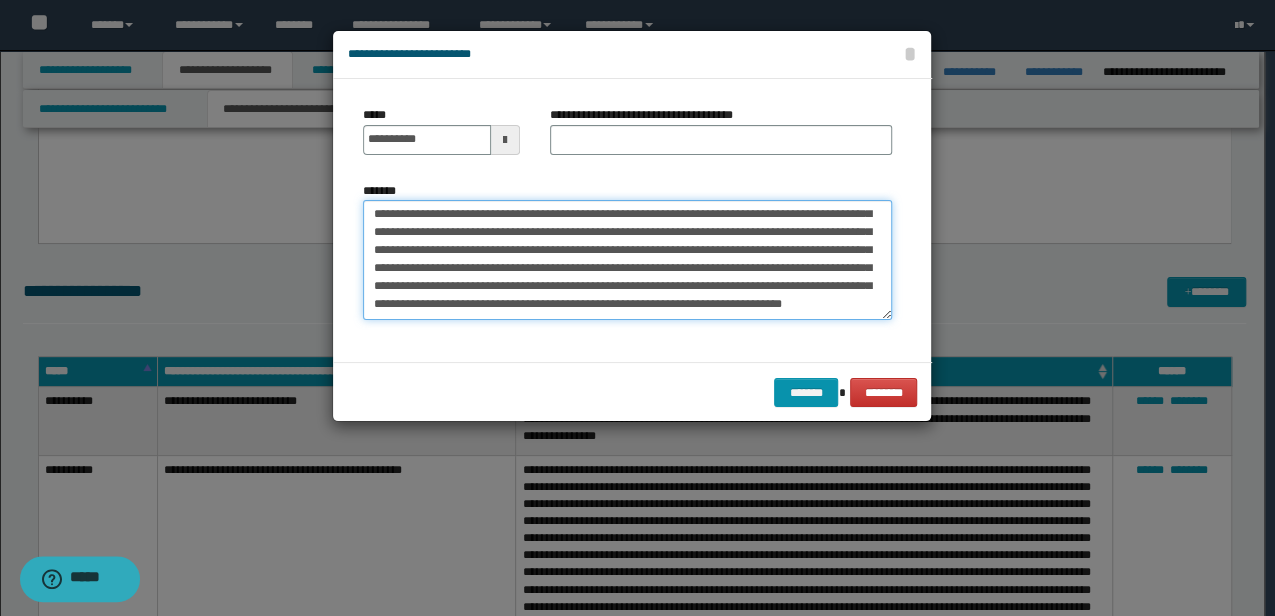 type on "**********" 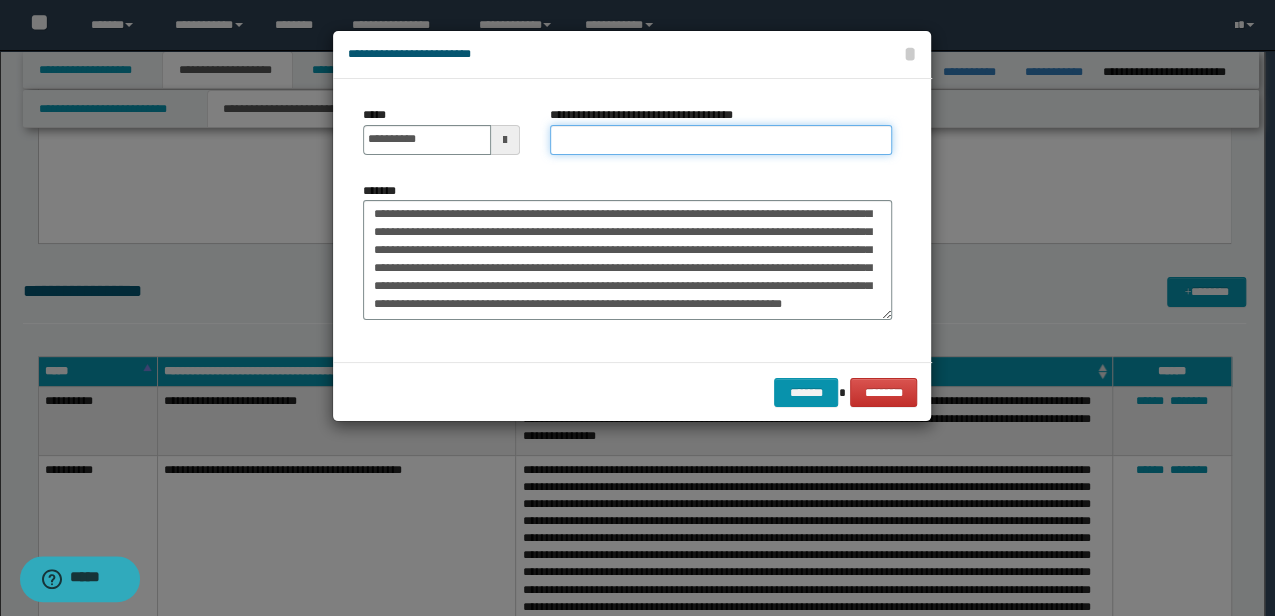 click on "**********" at bounding box center [721, 140] 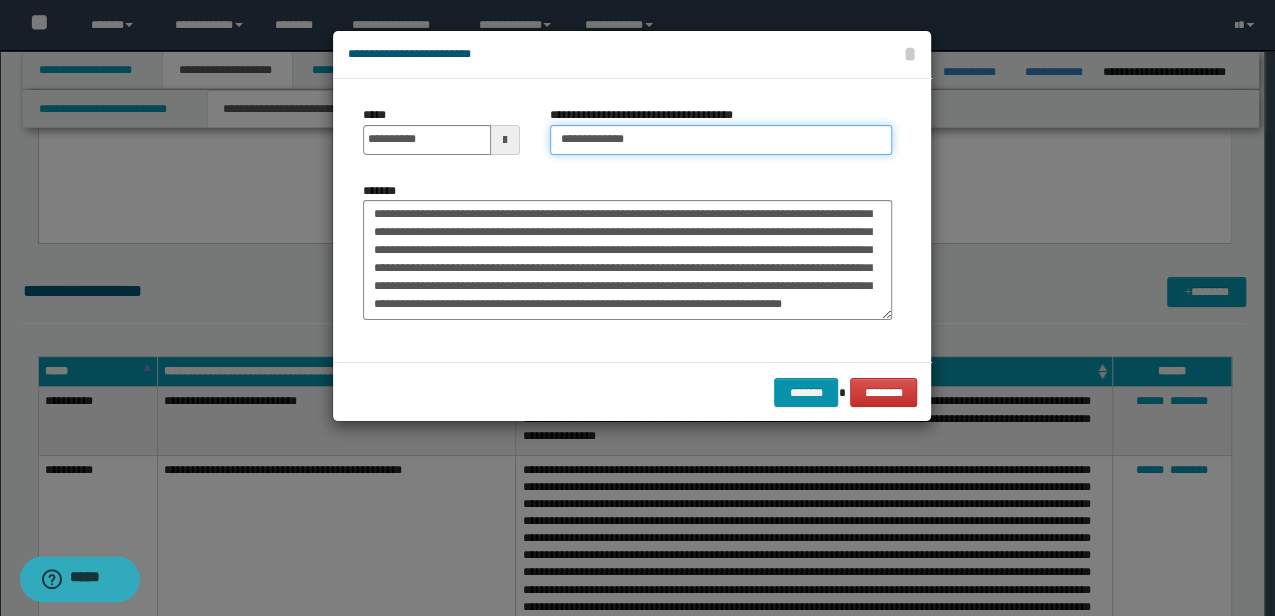 type on "**********" 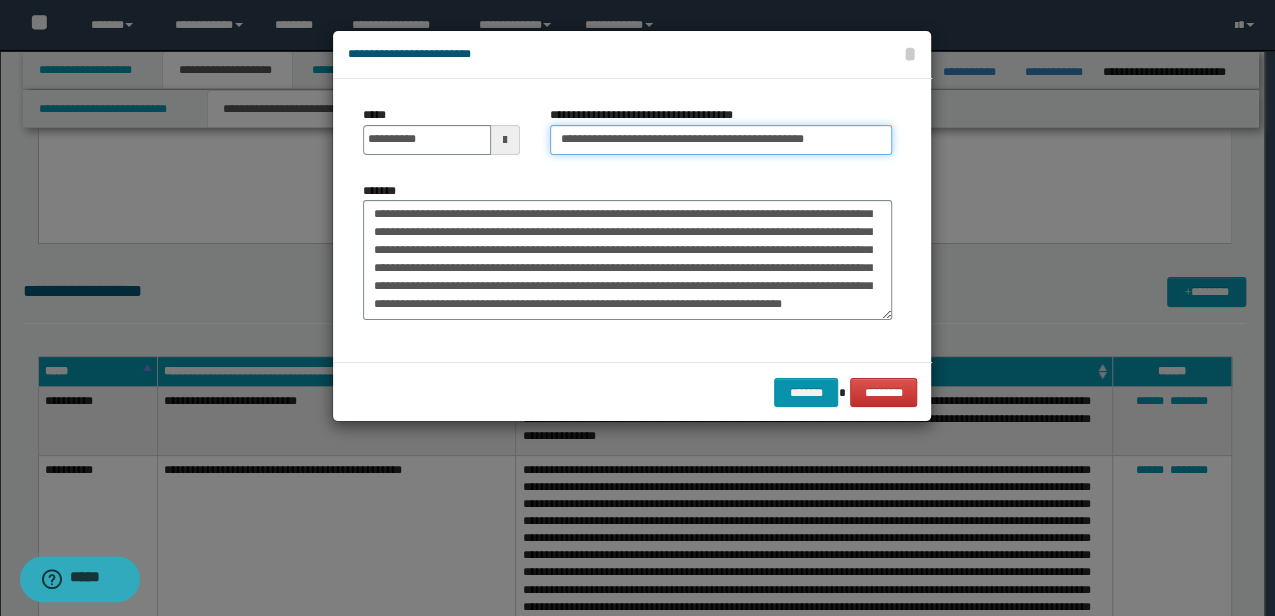 click on "*******" at bounding box center [806, 392] 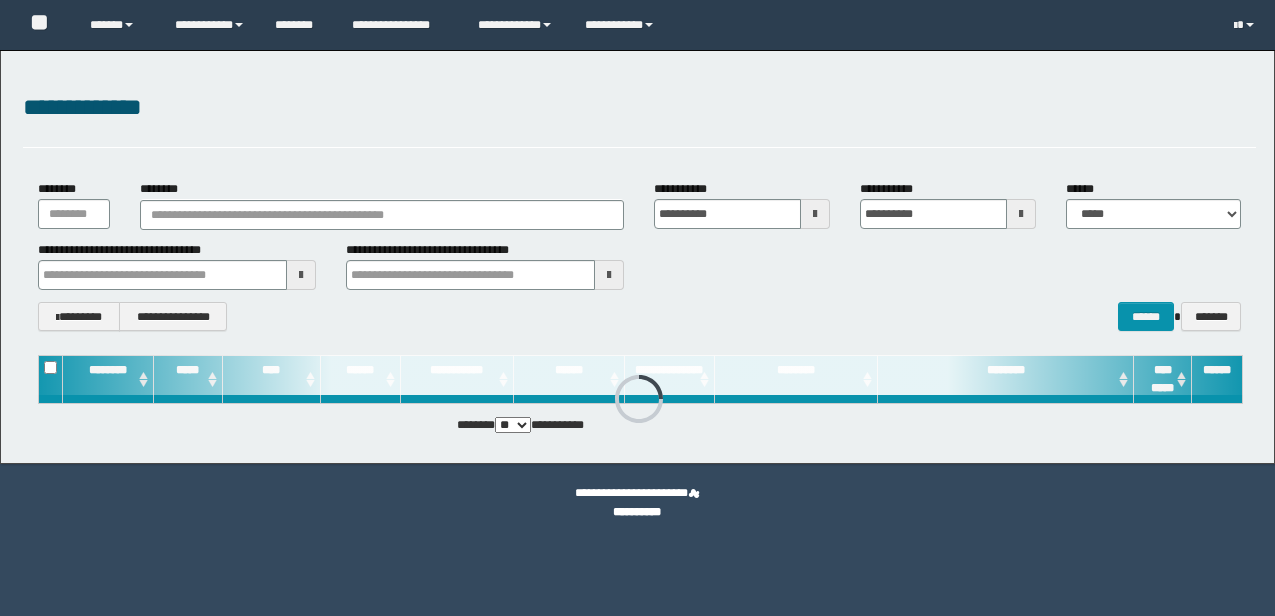 scroll, scrollTop: 0, scrollLeft: 0, axis: both 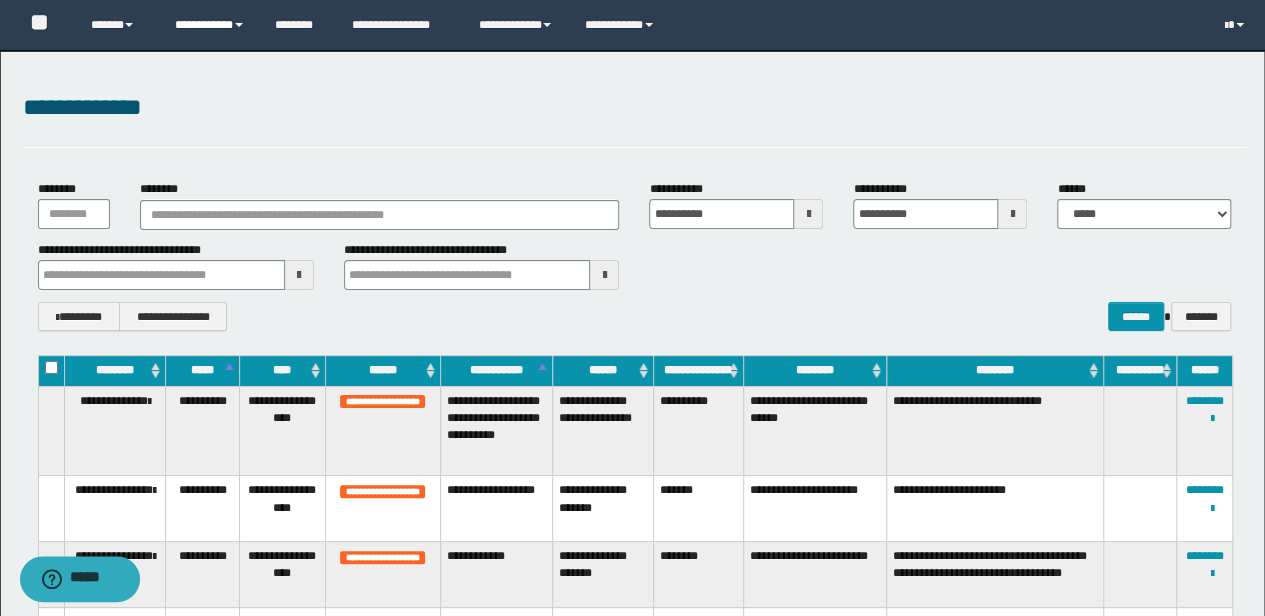 click on "**********" at bounding box center (210, 25) 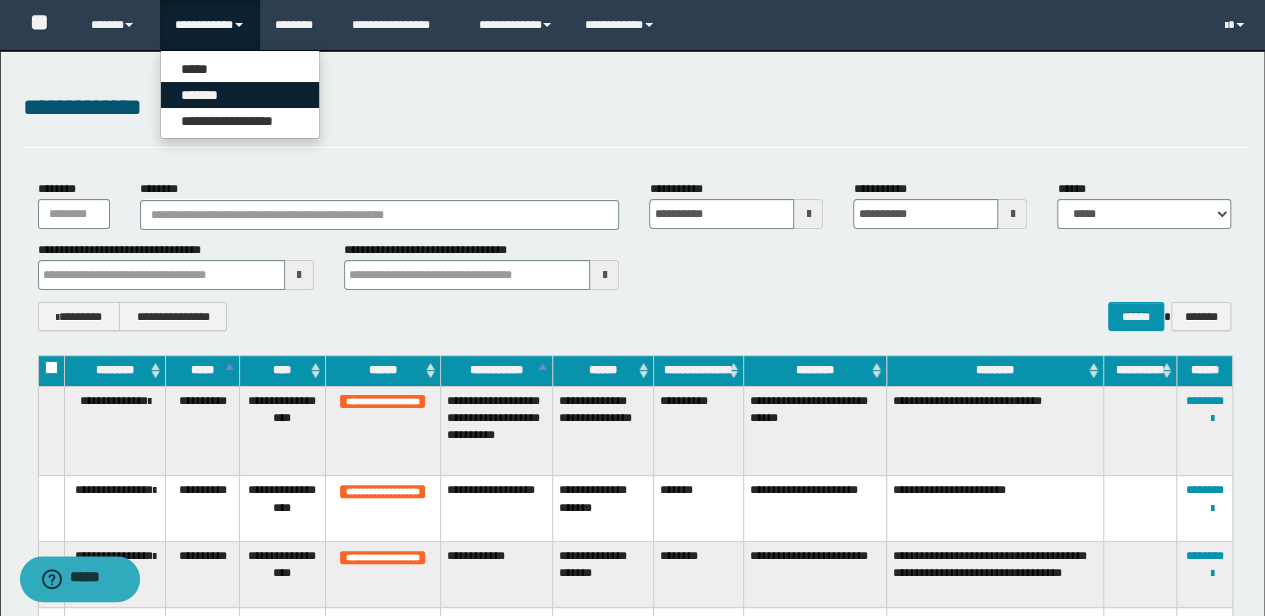 click on "*******" at bounding box center (240, 95) 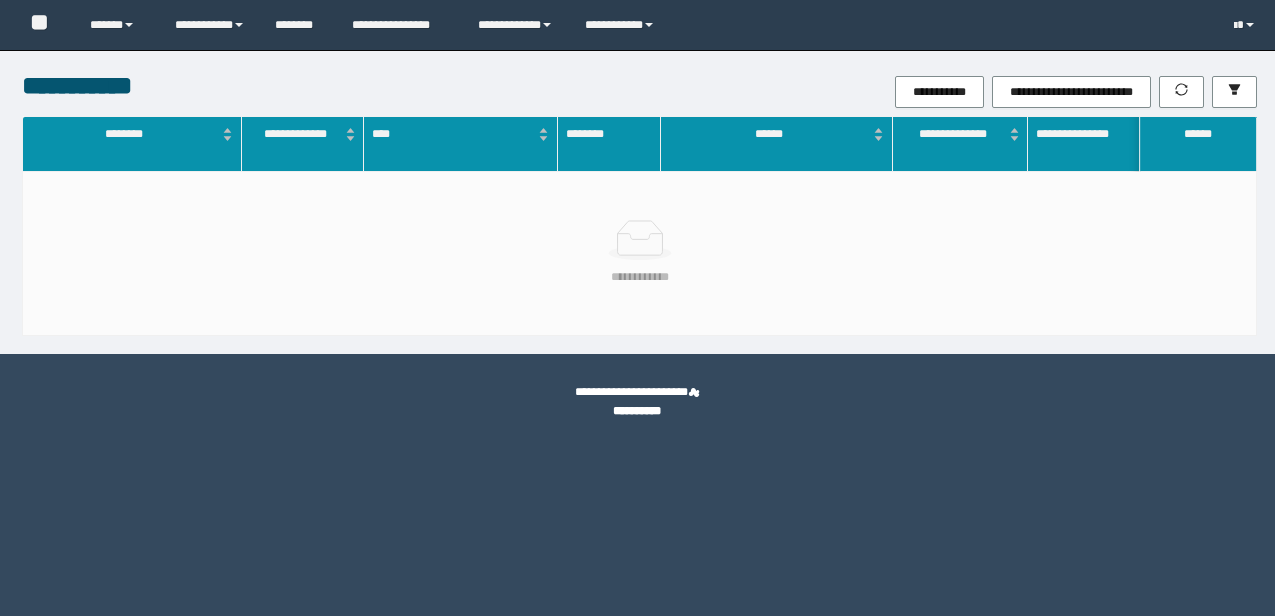 scroll, scrollTop: 0, scrollLeft: 0, axis: both 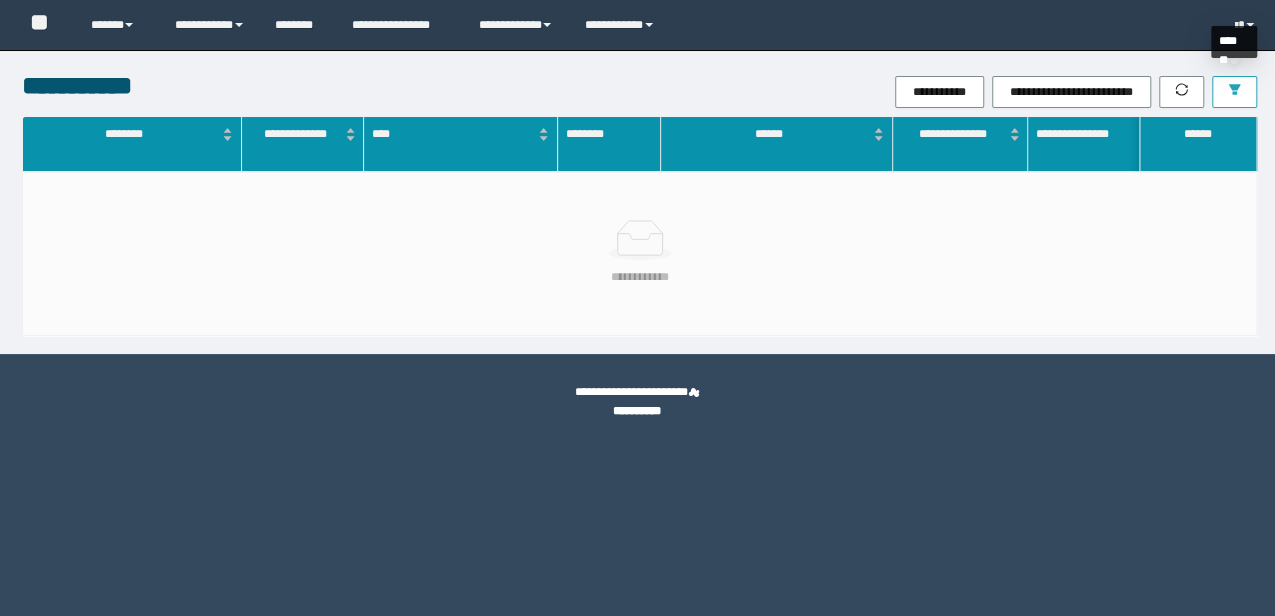 click 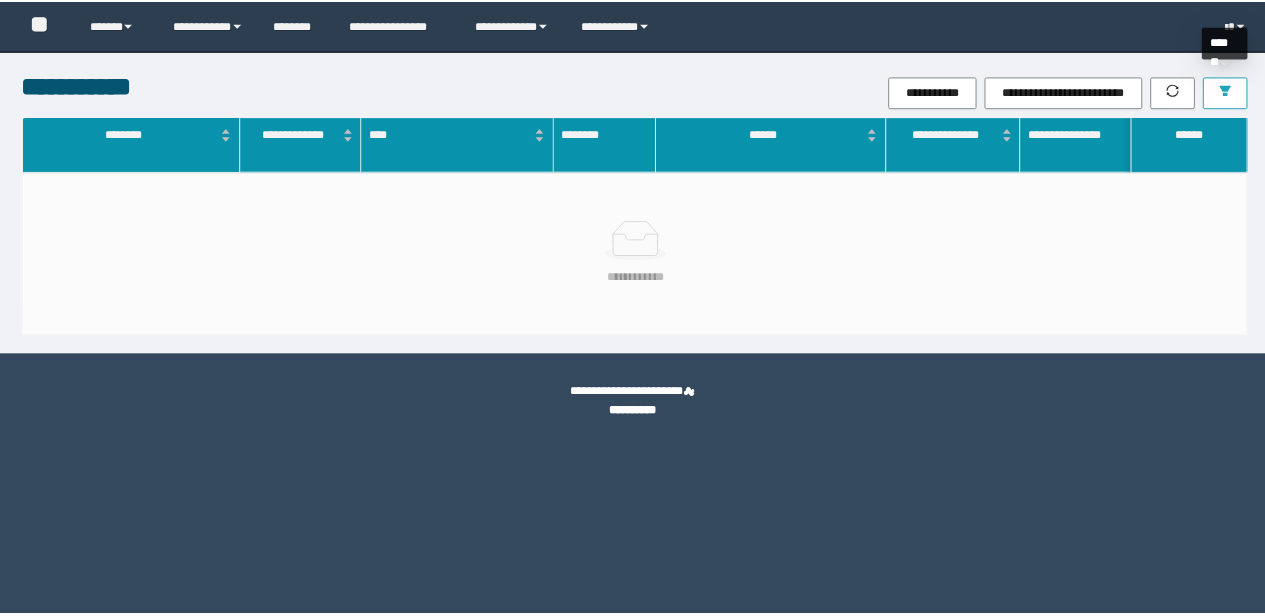 scroll, scrollTop: 0, scrollLeft: 0, axis: both 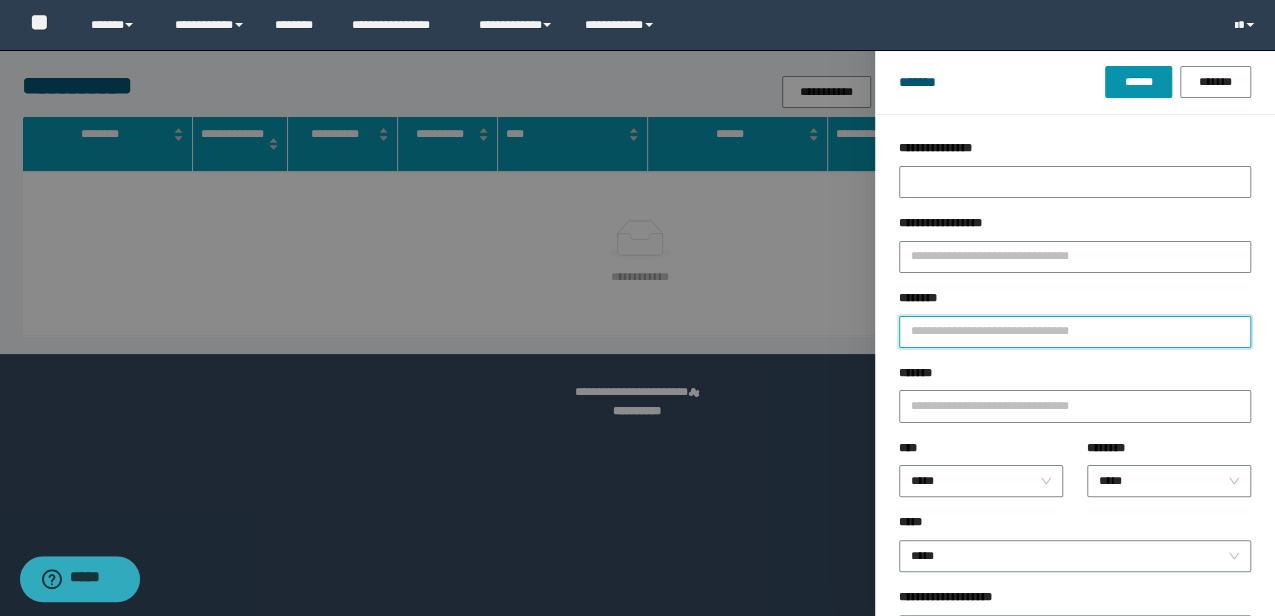 click on "********" at bounding box center (1075, 332) 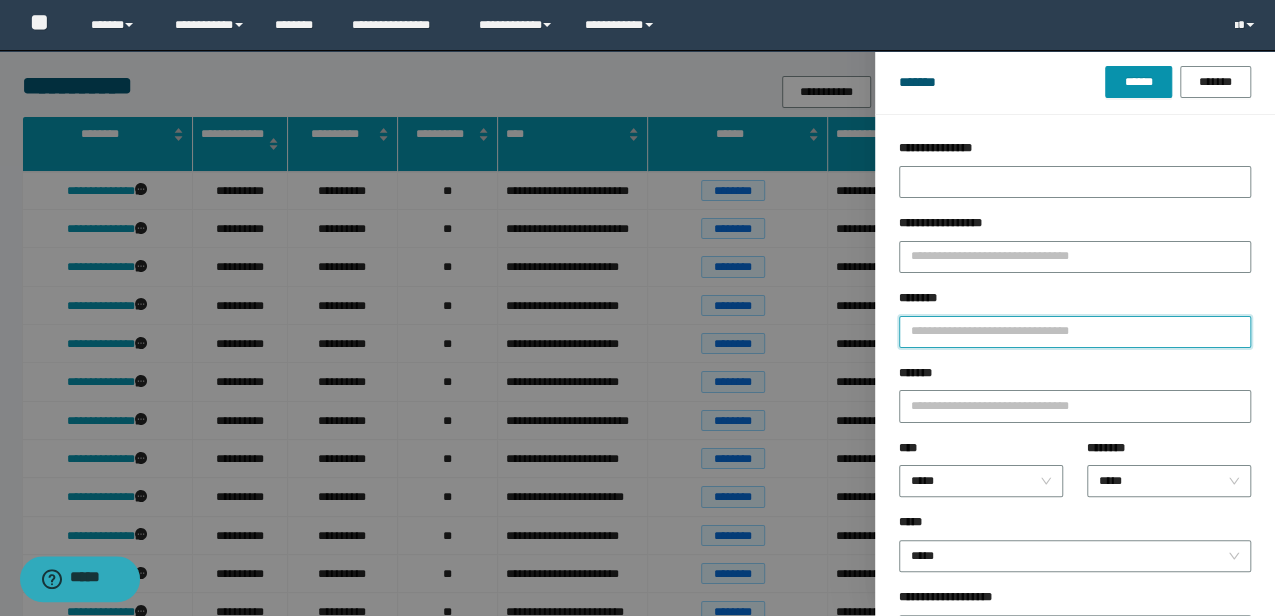 paste on "********" 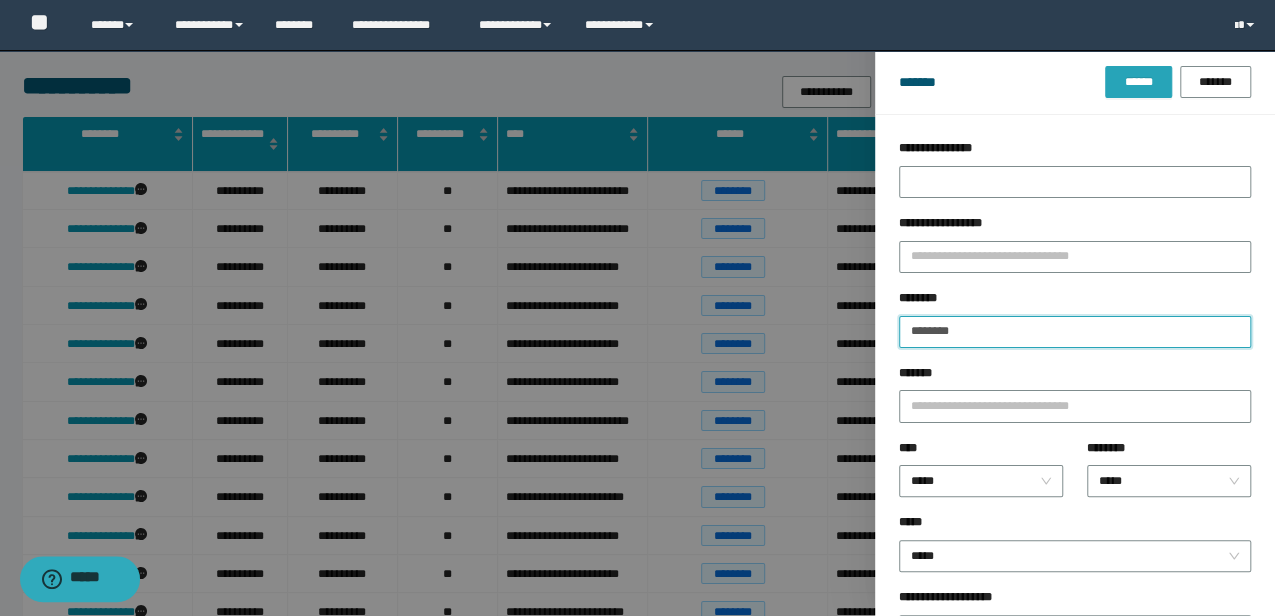 type on "********" 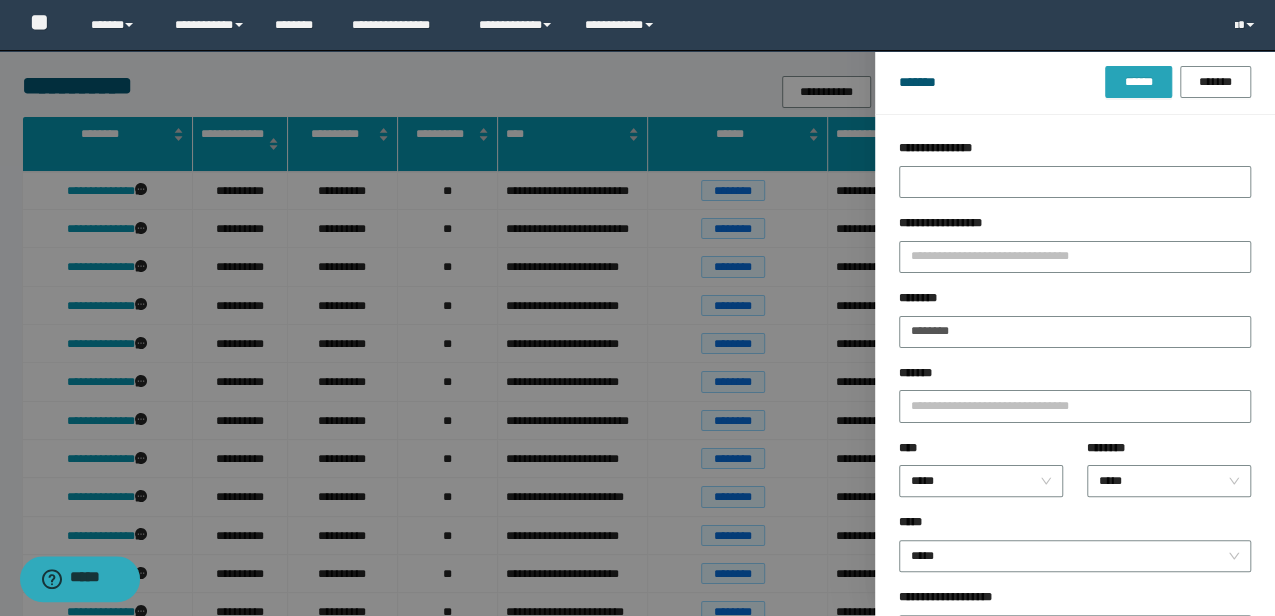 click on "******" at bounding box center (1138, 82) 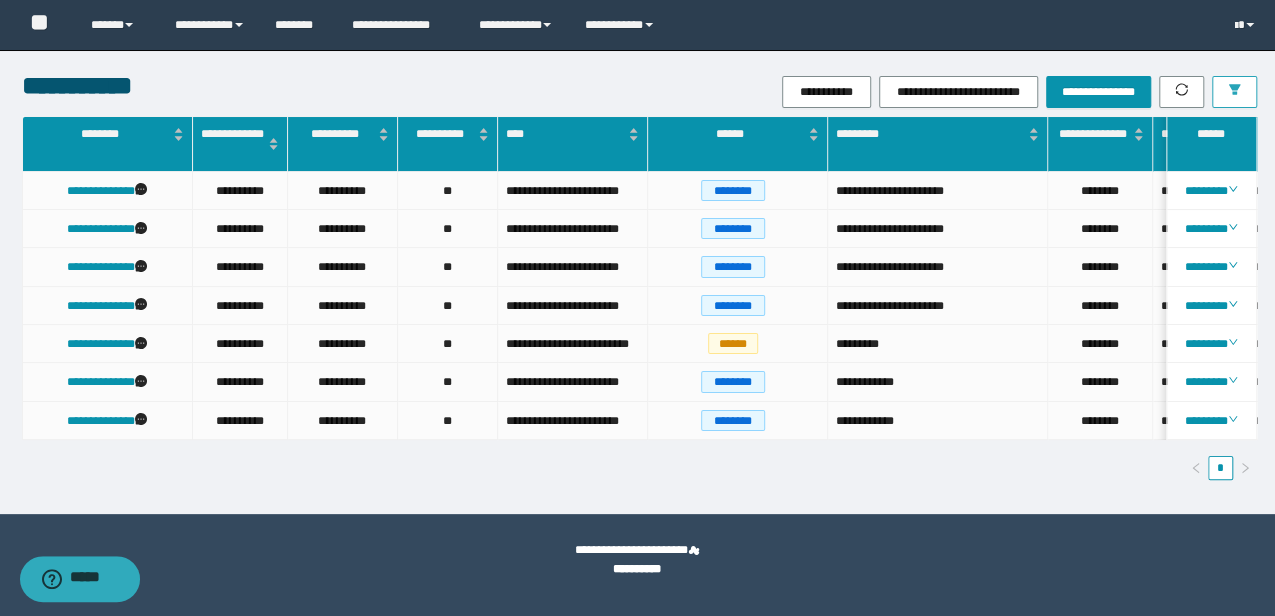 type 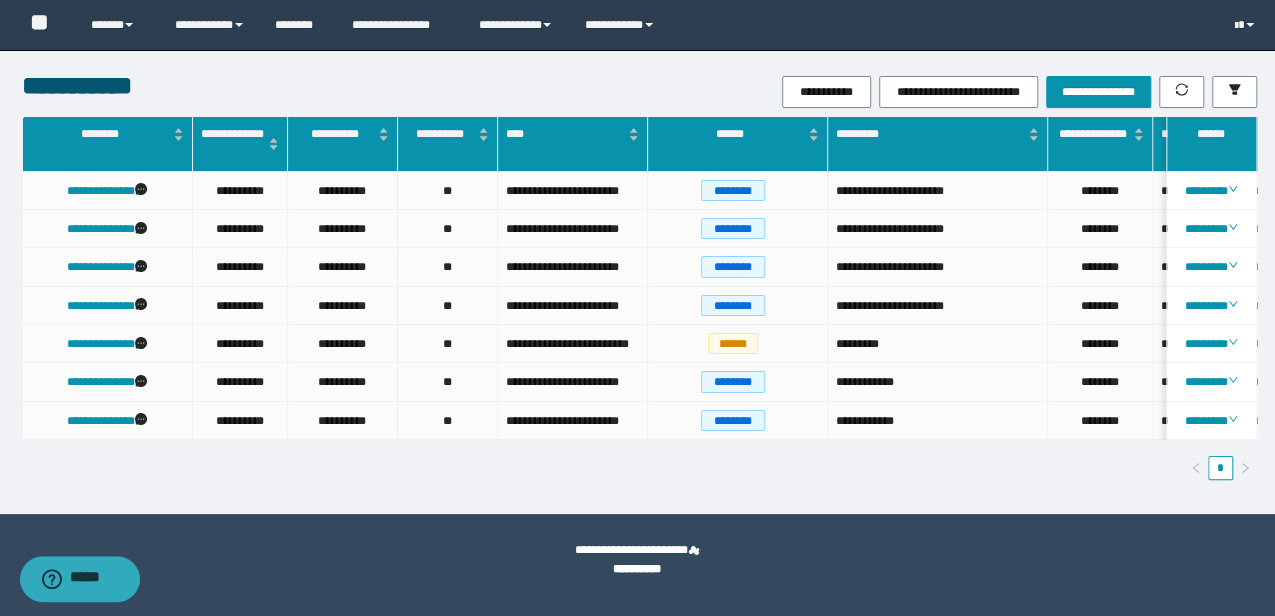 click on "**********" at bounding box center [637, 560] 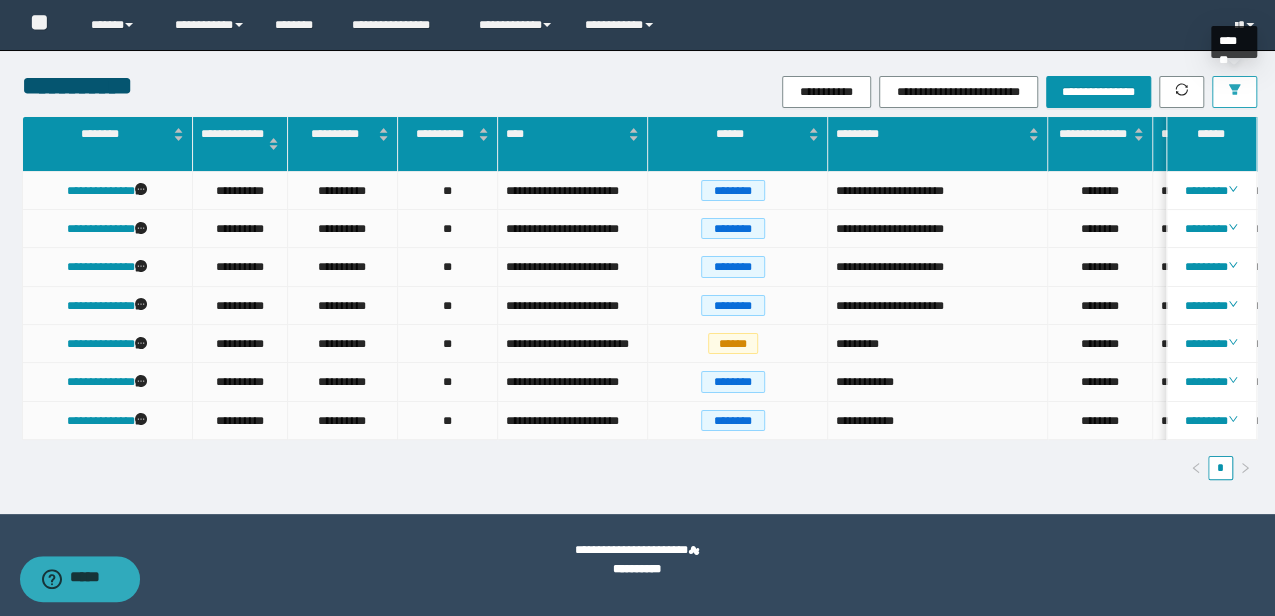 click at bounding box center (1234, 92) 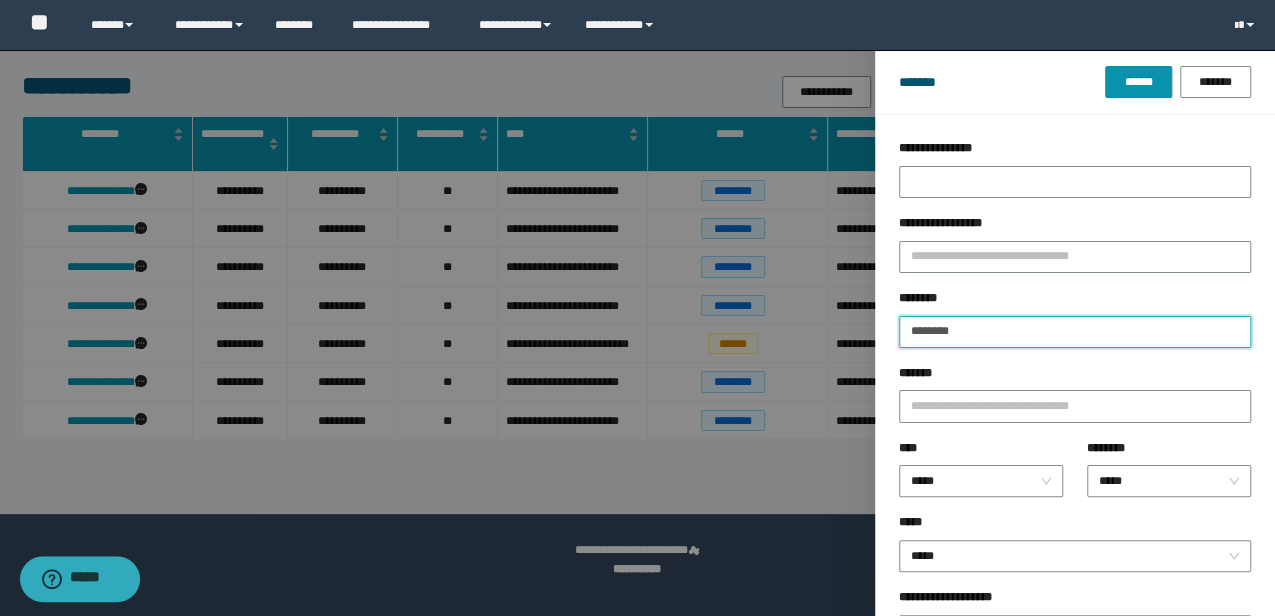 drag, startPoint x: 995, startPoint y: 333, endPoint x: 728, endPoint y: 352, distance: 267.67517 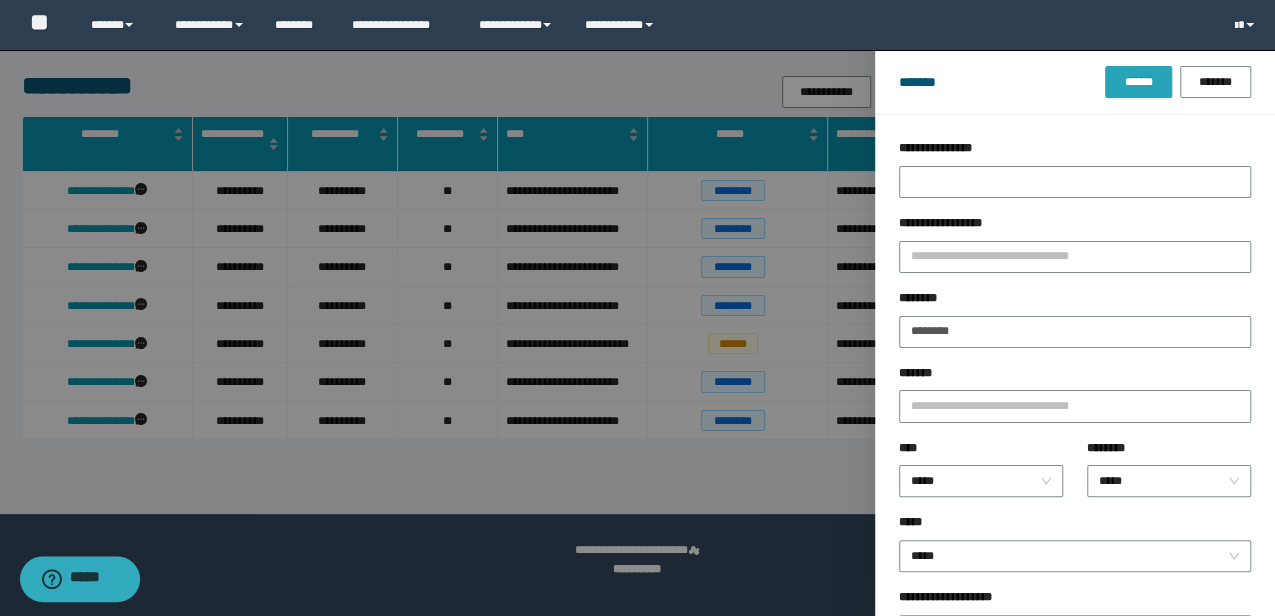 click on "******" at bounding box center [1138, 82] 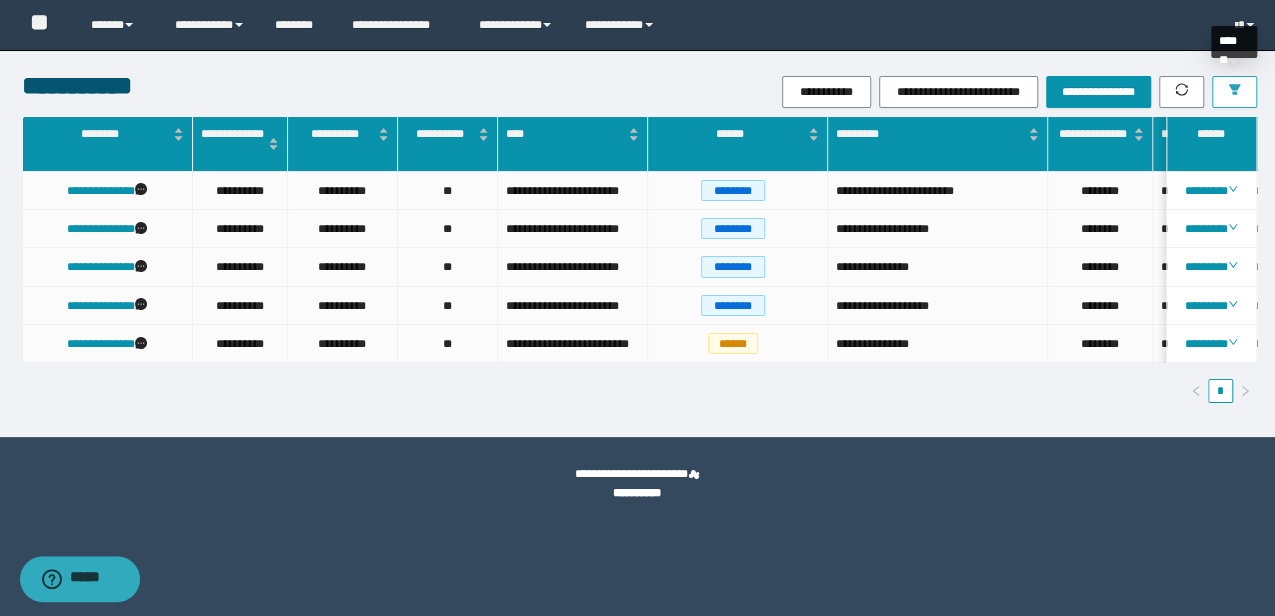 click at bounding box center [1234, 92] 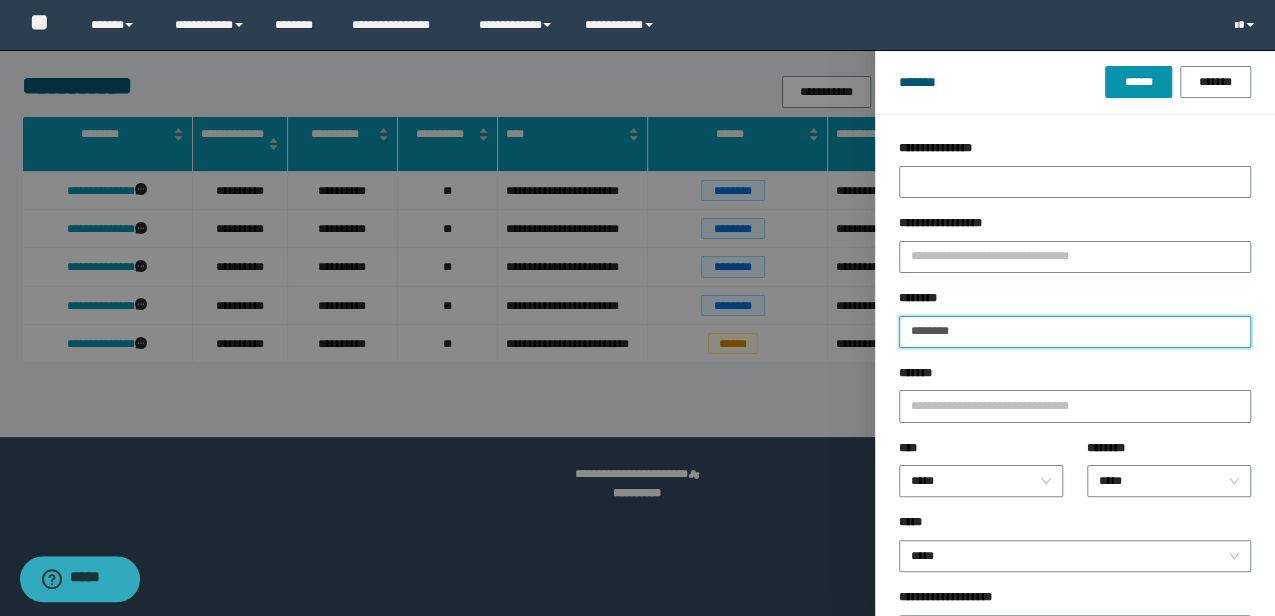 drag, startPoint x: 982, startPoint y: 330, endPoint x: 152, endPoint y: 236, distance: 835.3059 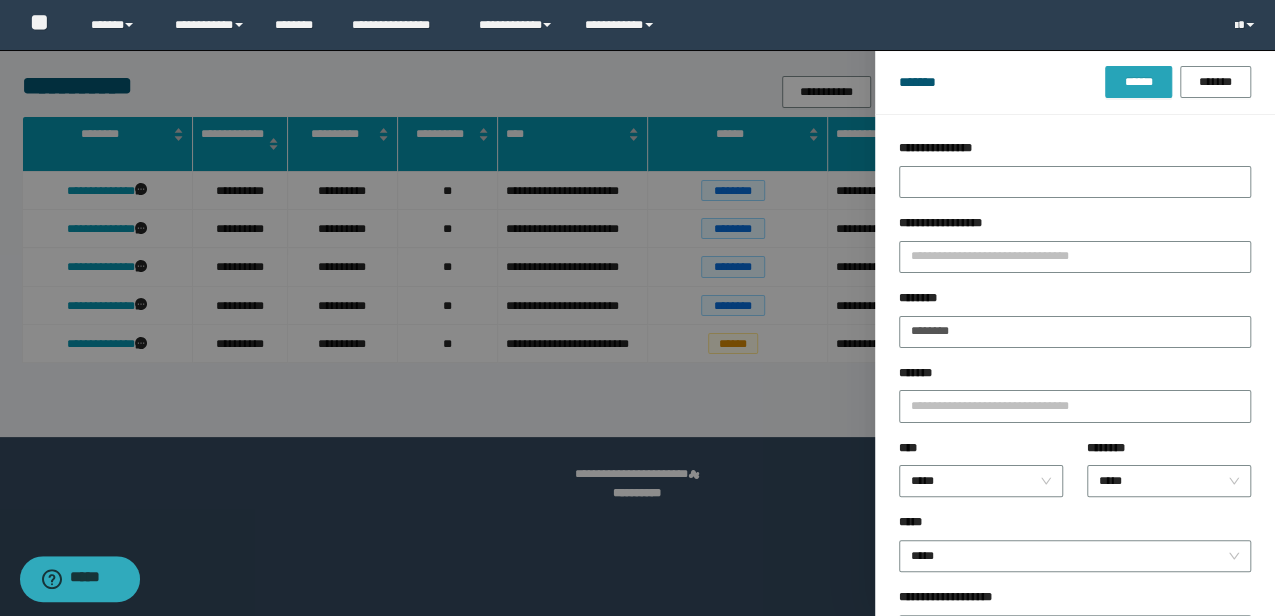 click on "******" at bounding box center (1138, 82) 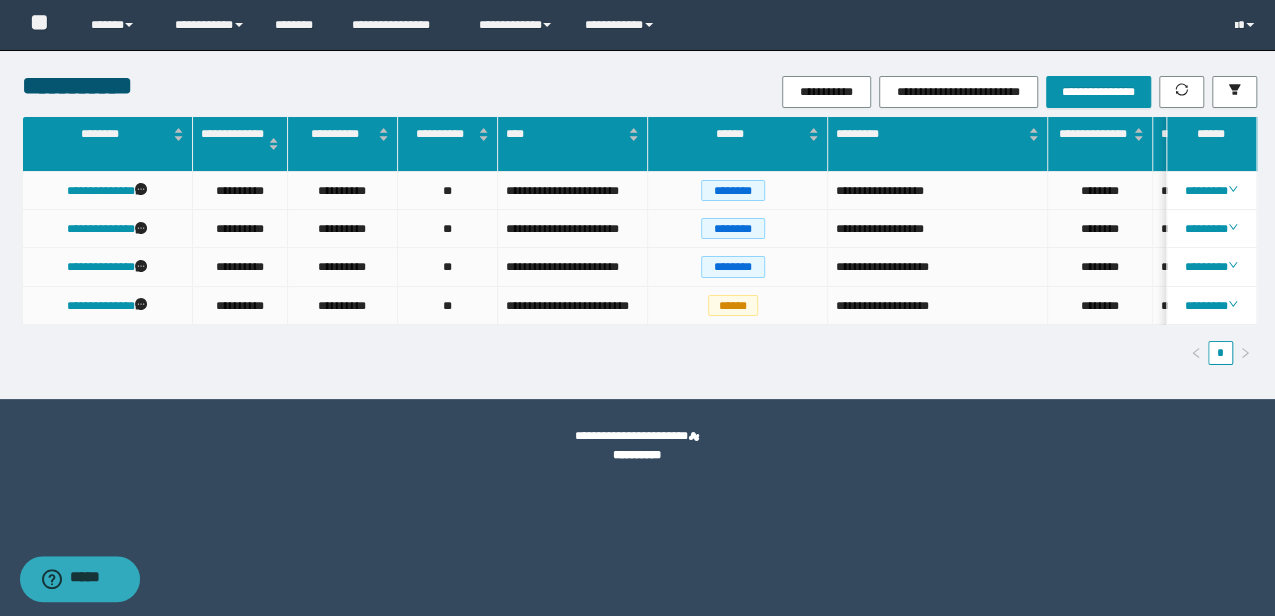 click on "**********" at bounding box center (637, 308) 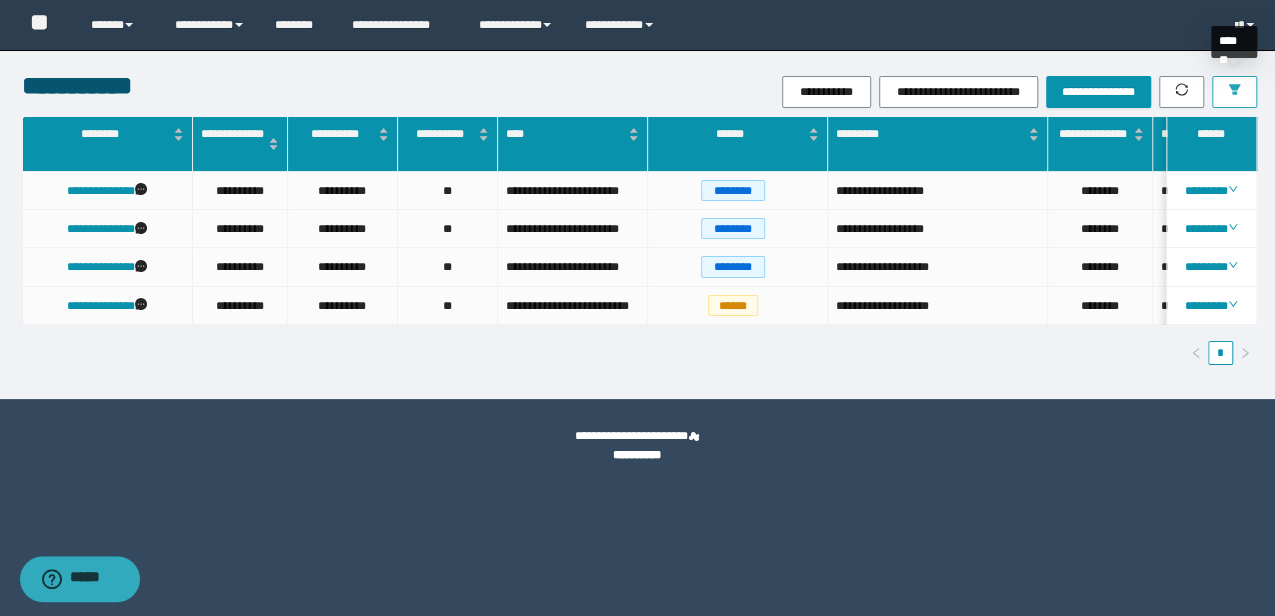 click 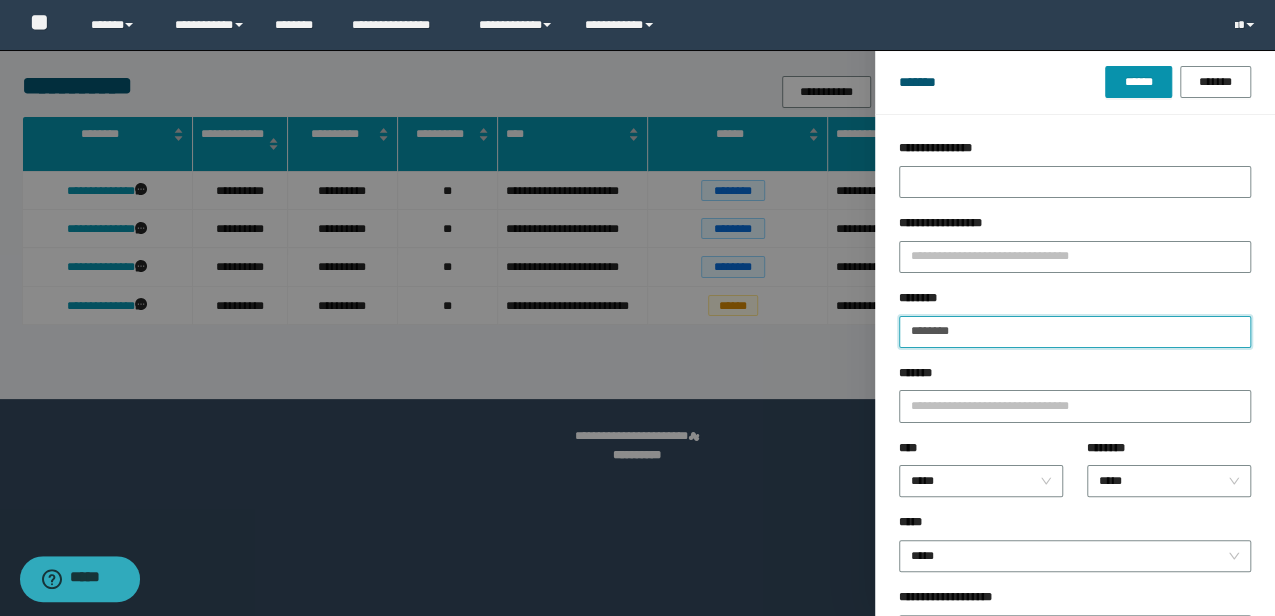 drag, startPoint x: 1003, startPoint y: 325, endPoint x: 690, endPoint y: 329, distance: 313.02554 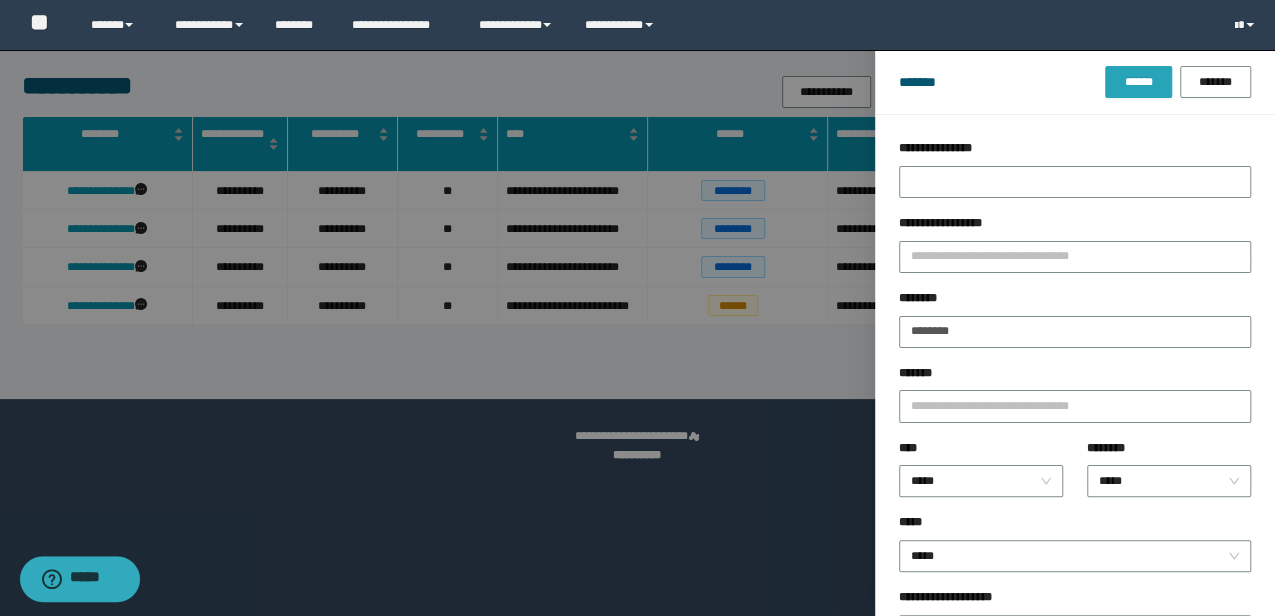 click on "******" at bounding box center (1138, 82) 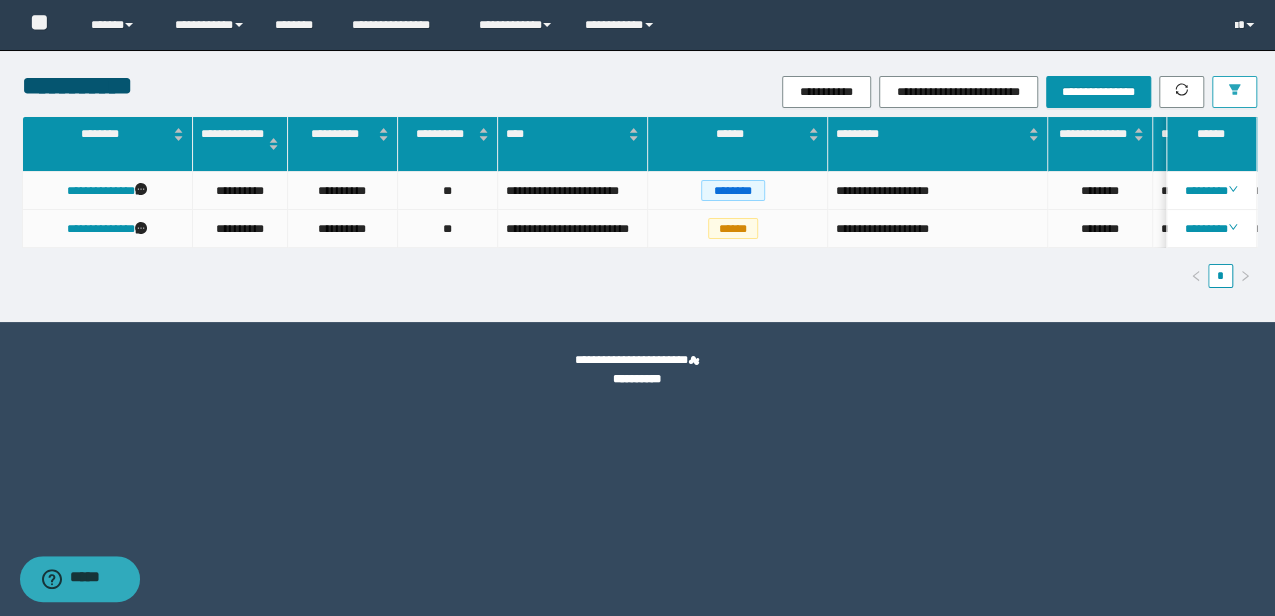 click at bounding box center [1234, 92] 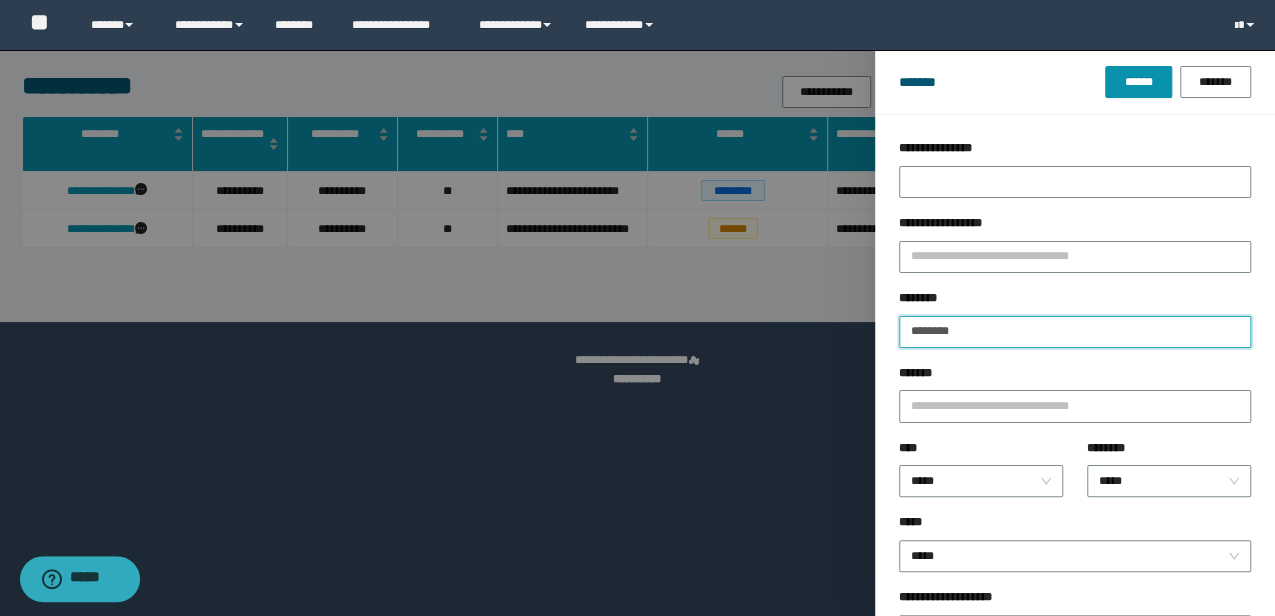 drag, startPoint x: 982, startPoint y: 329, endPoint x: 202, endPoint y: 333, distance: 780.01025 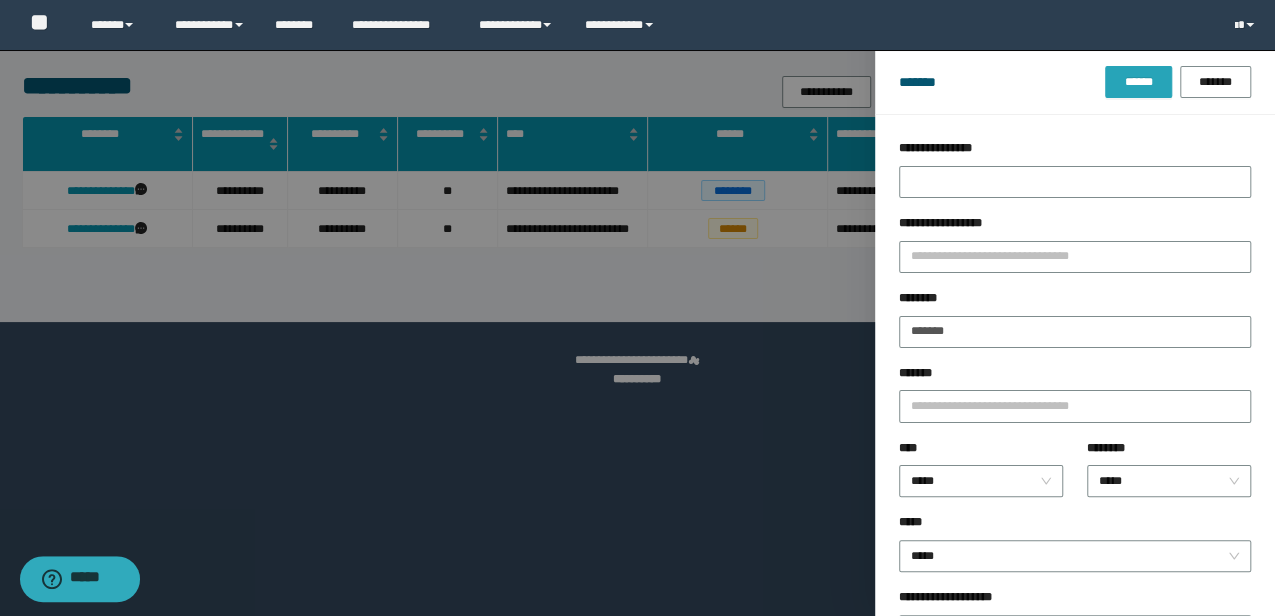 click on "******" at bounding box center (1138, 82) 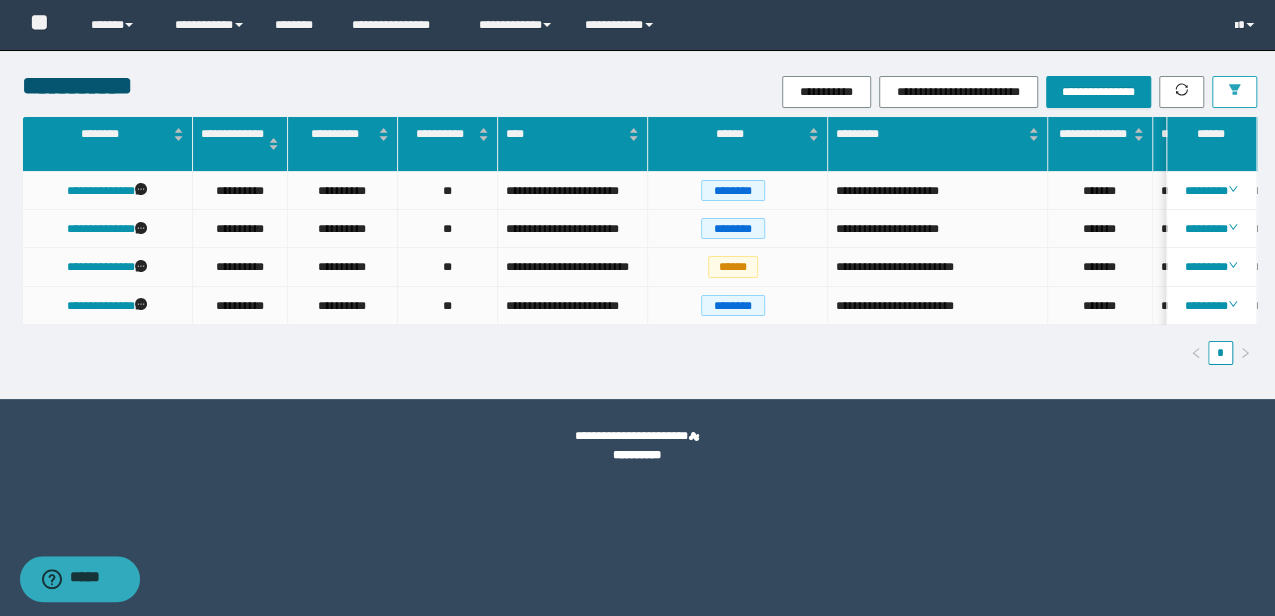 click at bounding box center (1234, 92) 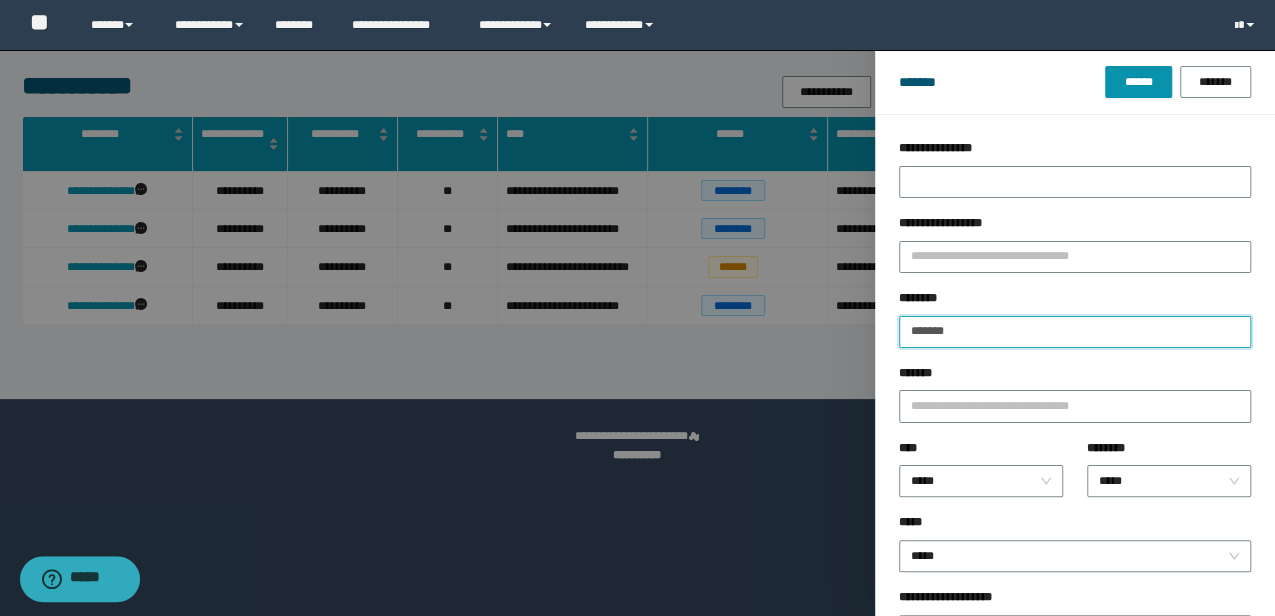 drag, startPoint x: 1053, startPoint y: 327, endPoint x: 122, endPoint y: 179, distance: 942.6903 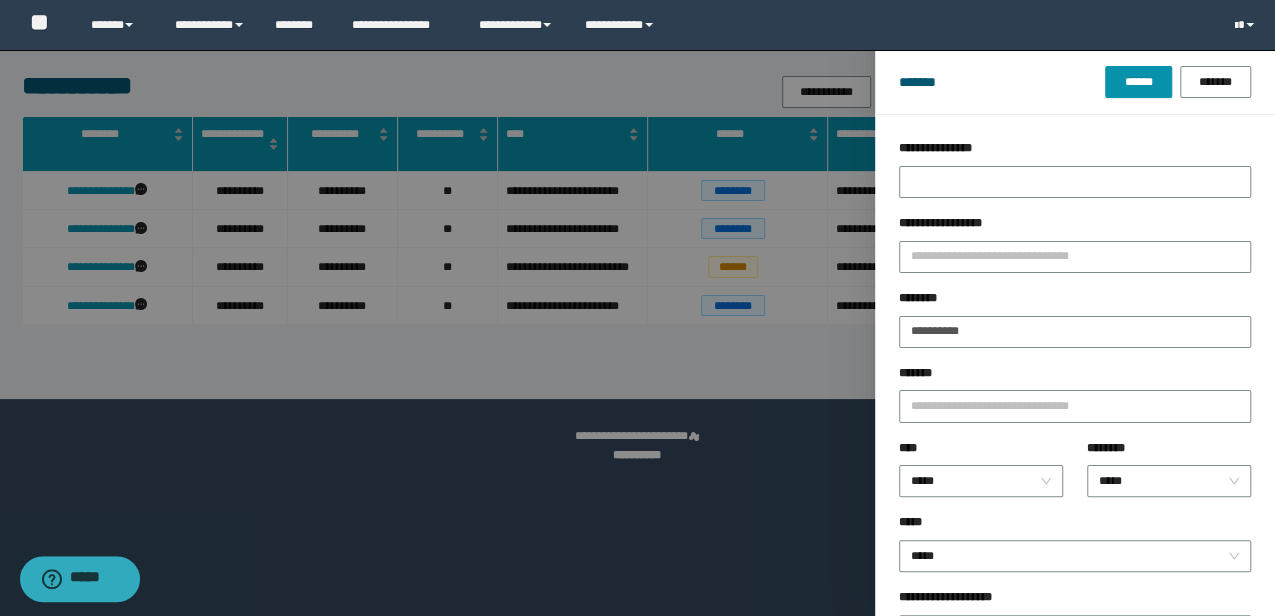 click on "******* ****** *******" at bounding box center [1075, 82] 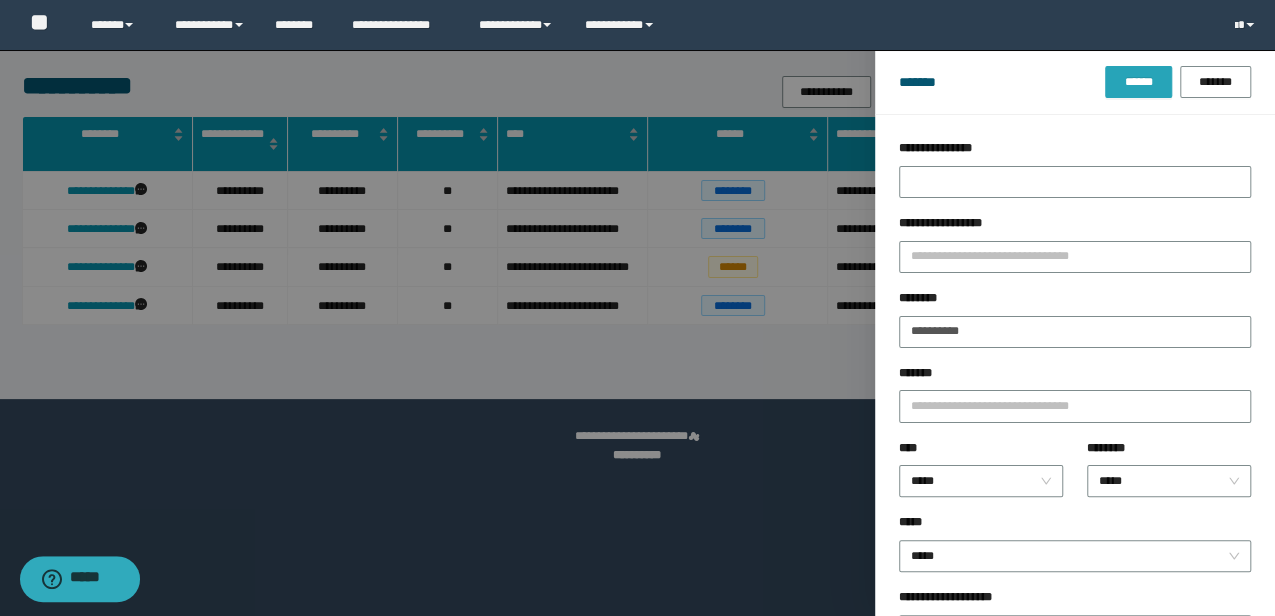 click on "******" at bounding box center [1138, 82] 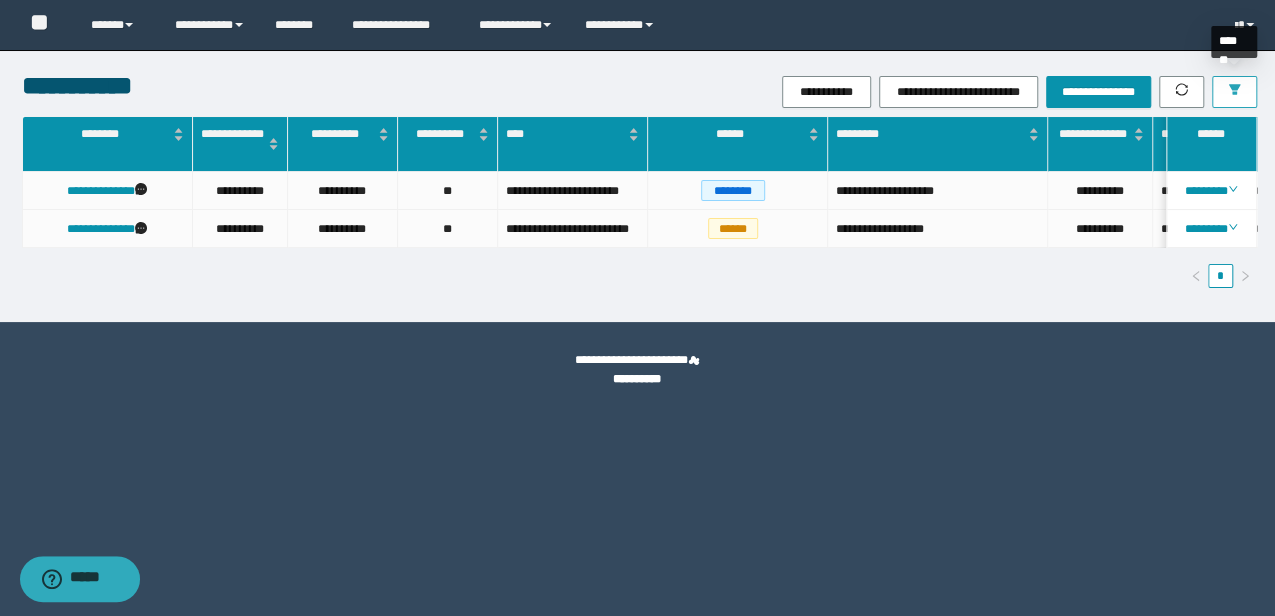 click at bounding box center (1234, 92) 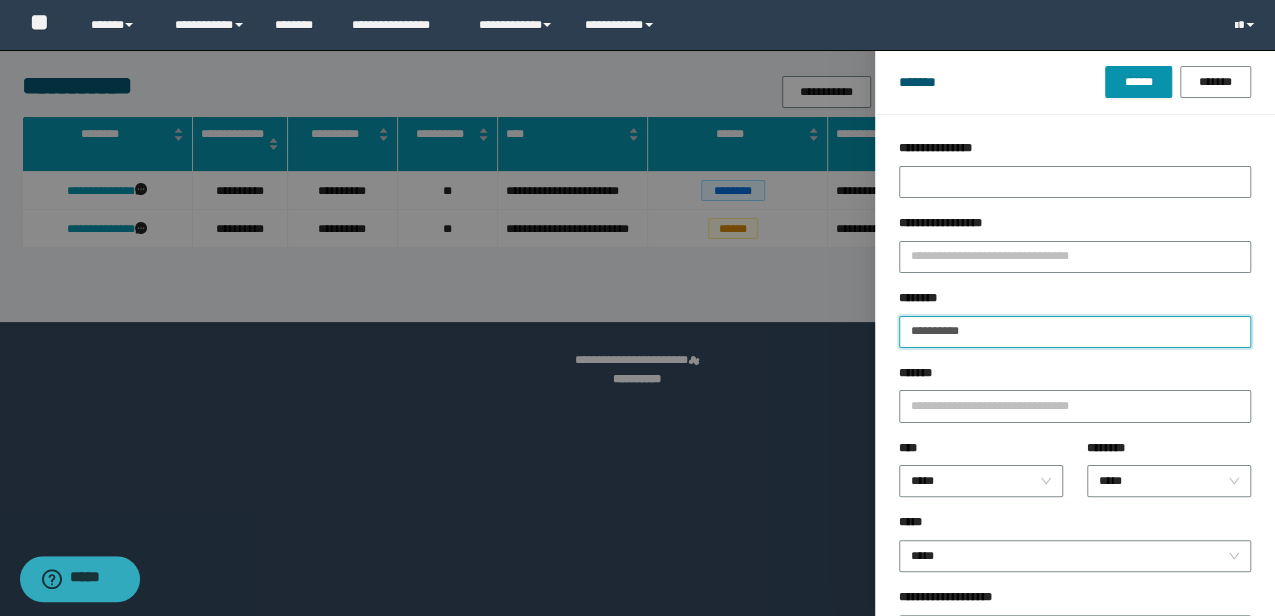 drag, startPoint x: 986, startPoint y: 337, endPoint x: 455, endPoint y: 326, distance: 531.11395 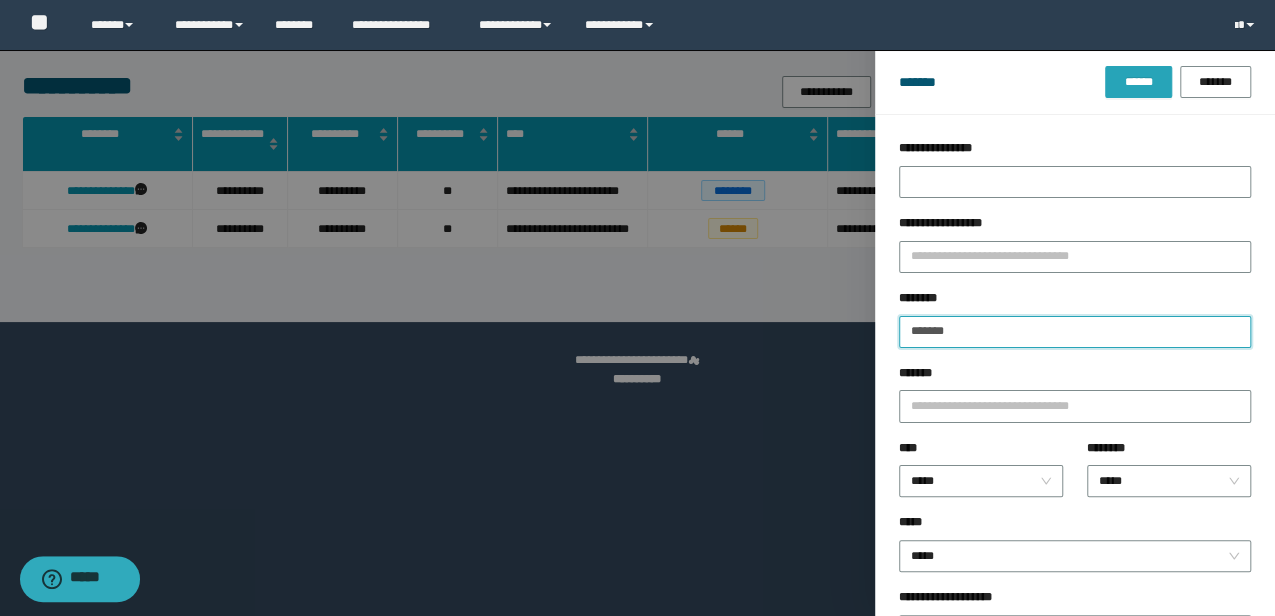 type on "*******" 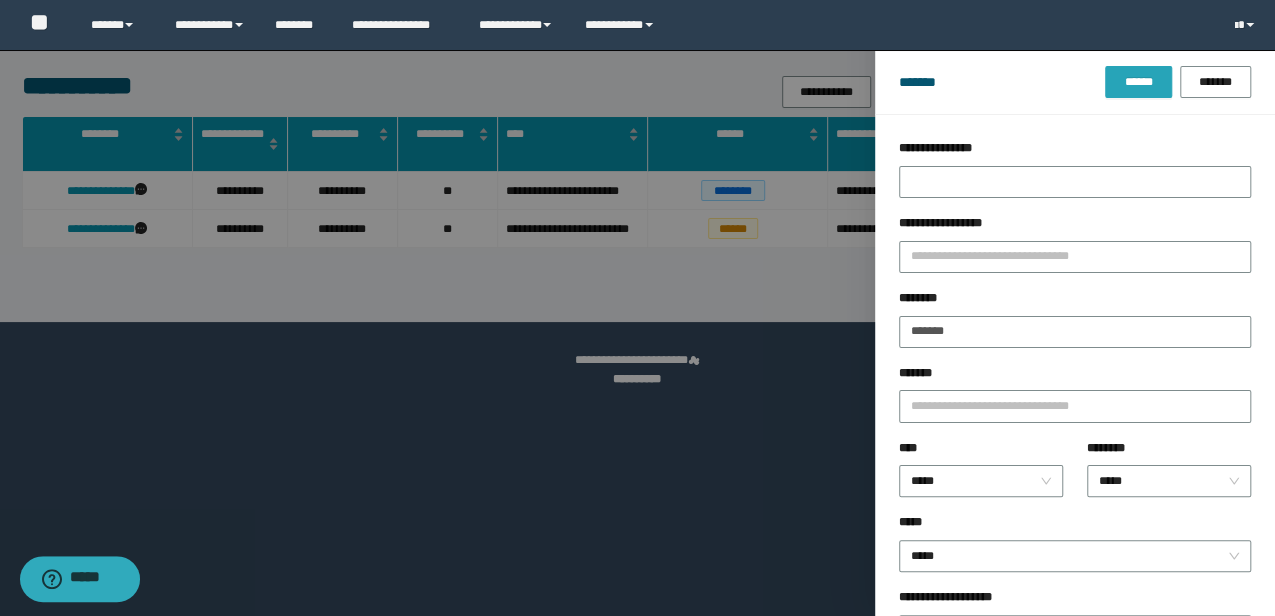 click on "******" at bounding box center (1138, 82) 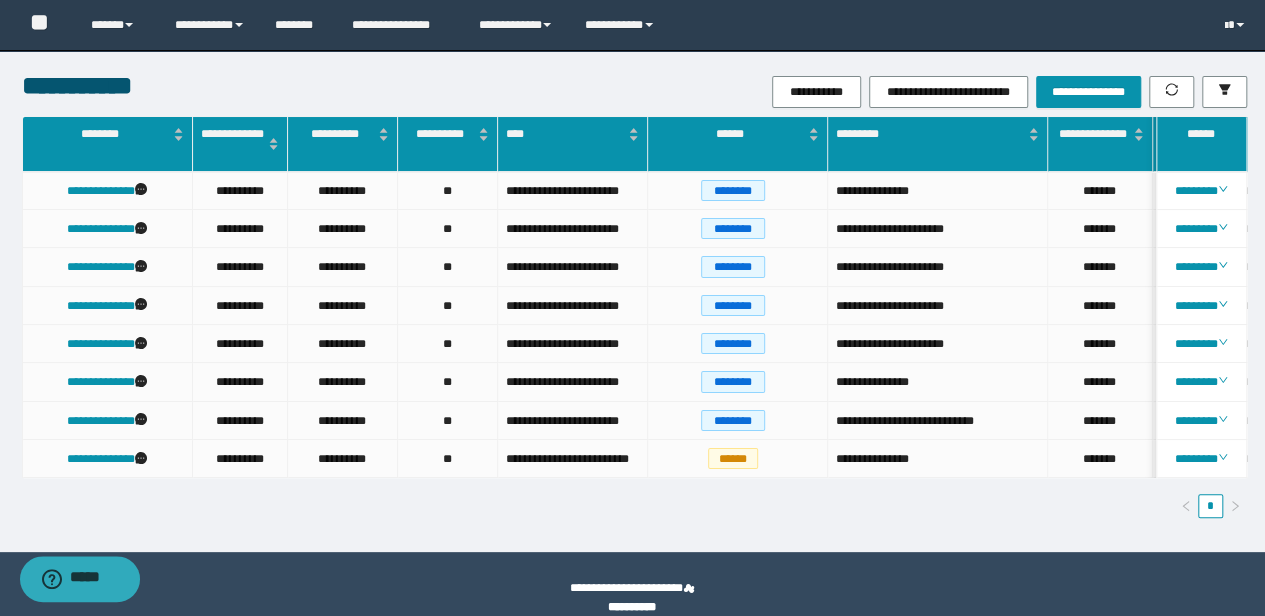 click on "**********" at bounding box center [634, 325] 